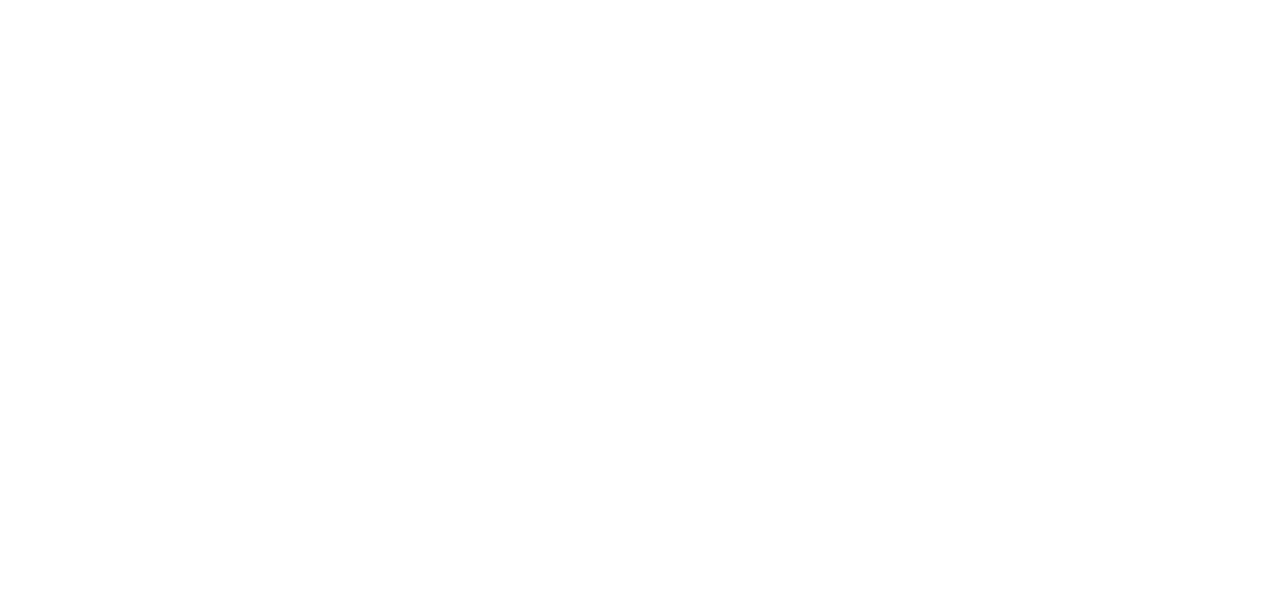 scroll, scrollTop: 0, scrollLeft: 0, axis: both 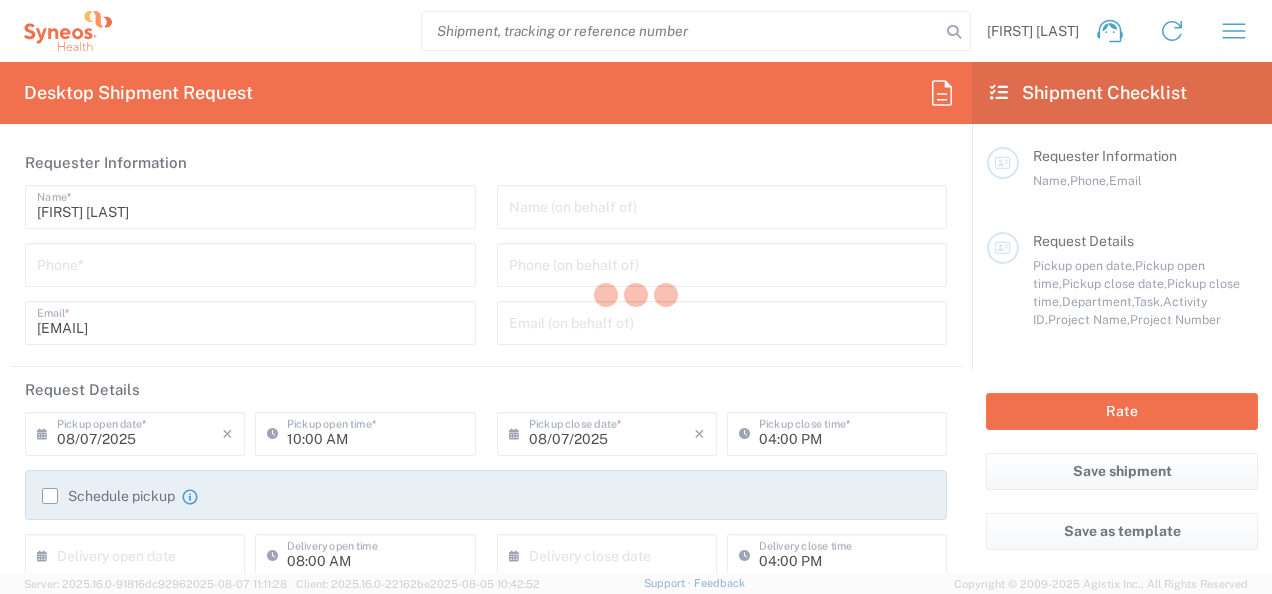 type on "8000" 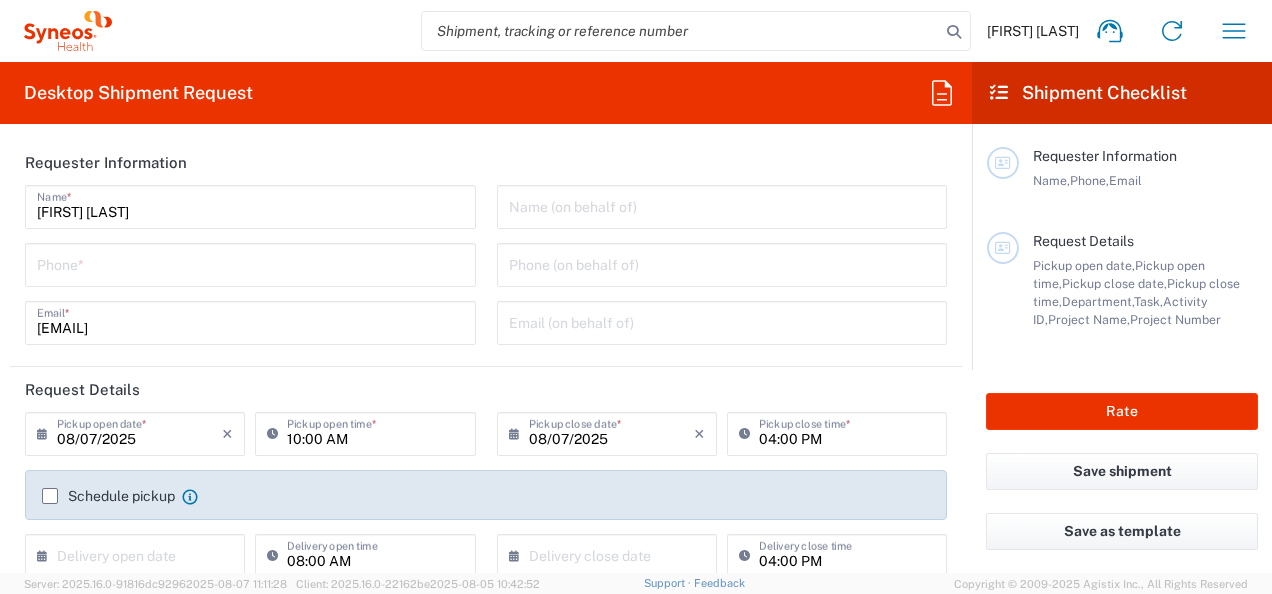 drag, startPoint x: 564, startPoint y: 202, endPoint x: 784, endPoint y: 214, distance: 220.32703 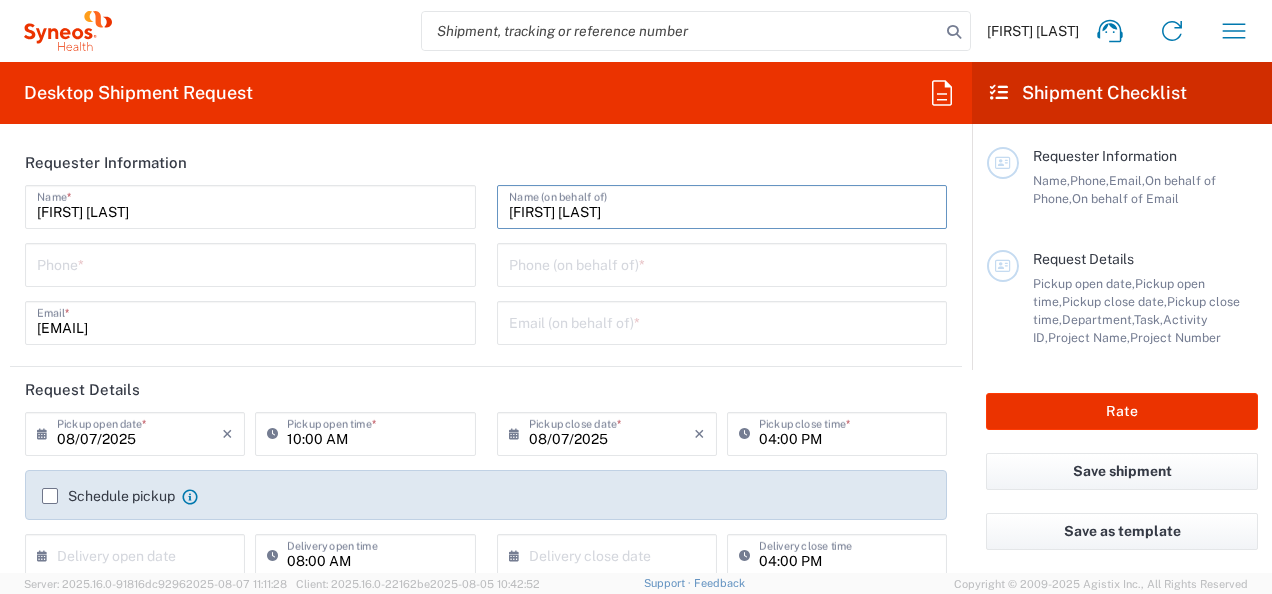 click at bounding box center [250, 263] 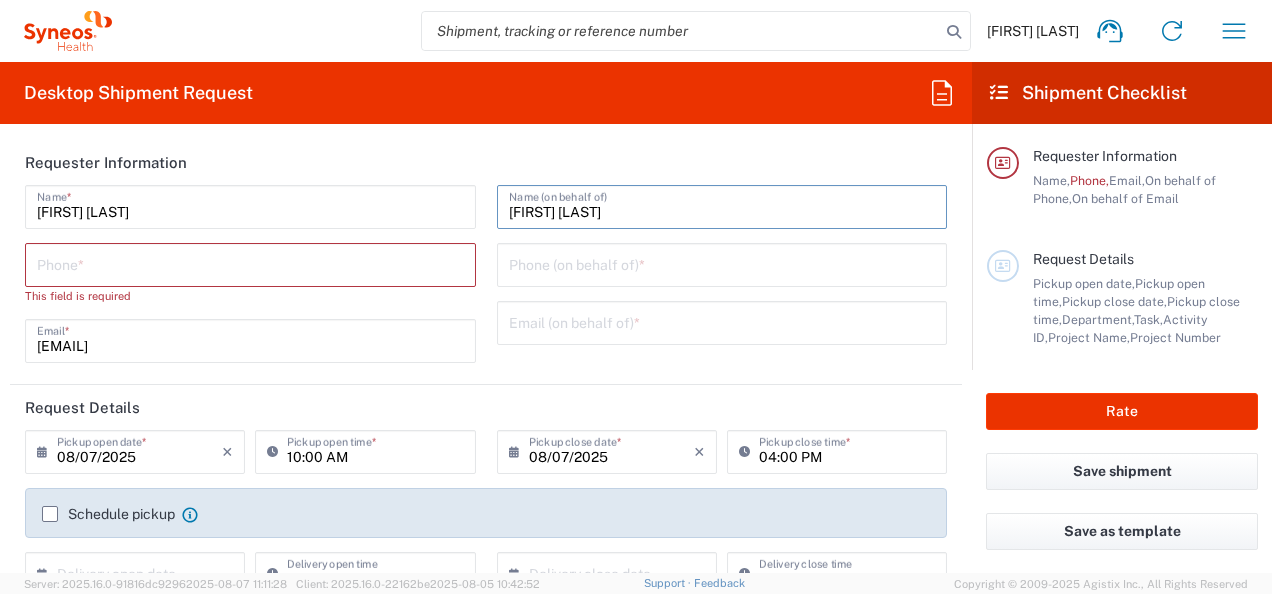 drag, startPoint x: 633, startPoint y: 215, endPoint x: 431, endPoint y: 182, distance: 204.6778 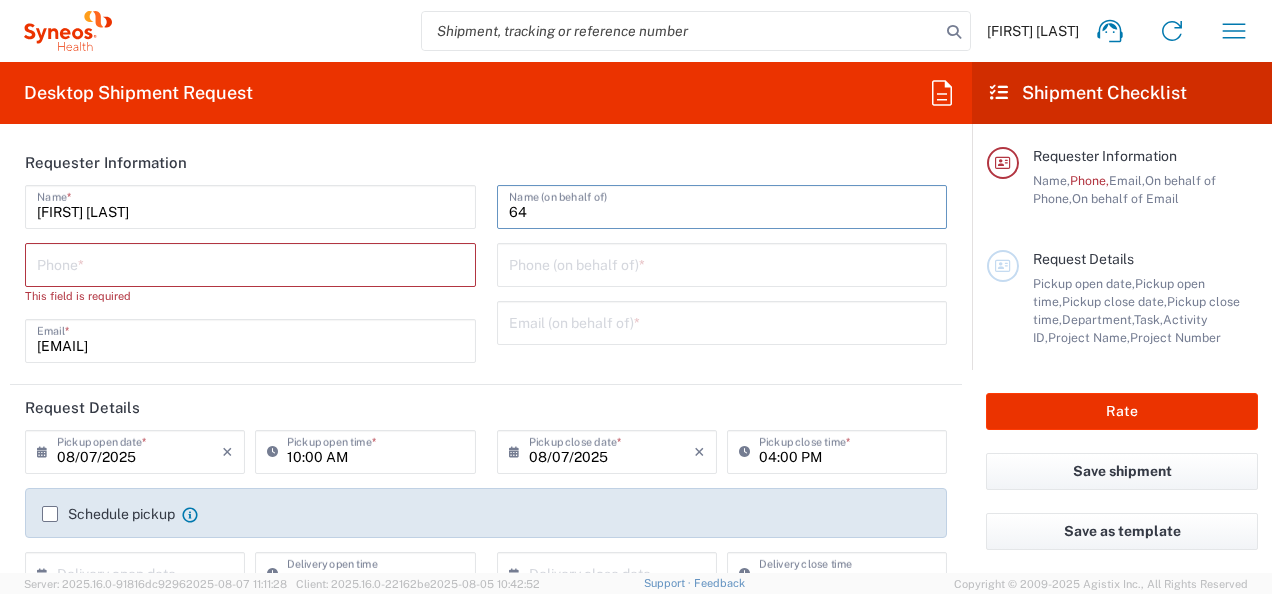 type on "6" 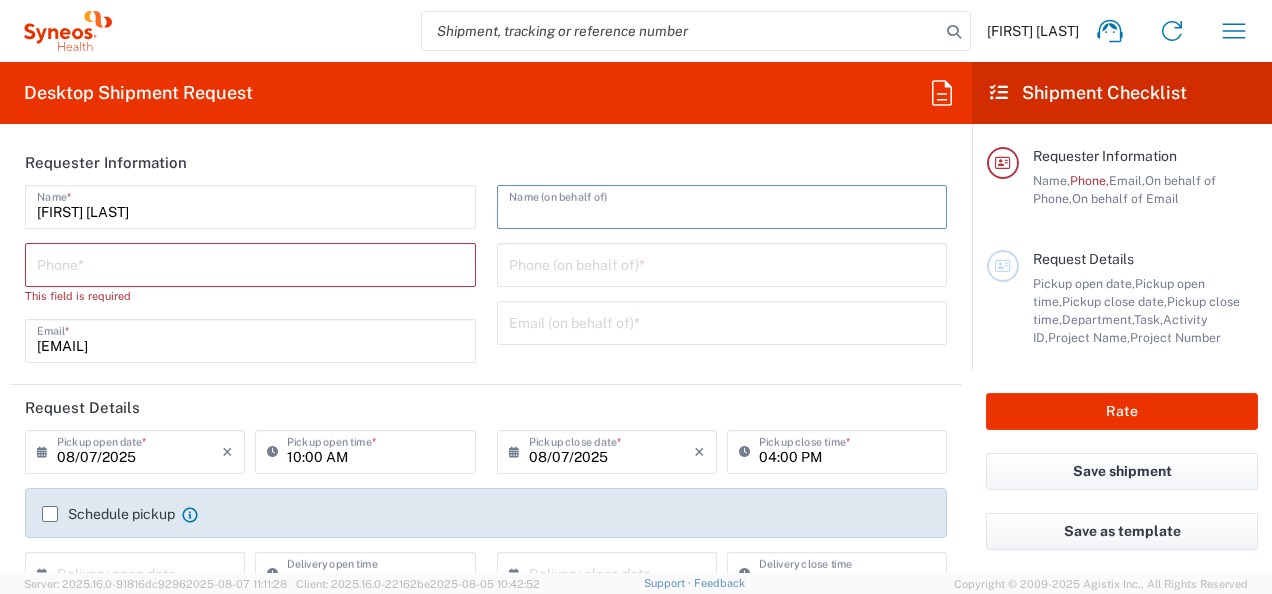 click on "[FIRST] [LAST]  Name  *  Phone  * This field is required [EMAIL]  Email  *  Name (on behalf of)   Phone (on behalf of)  *  Email (on behalf of)  *" 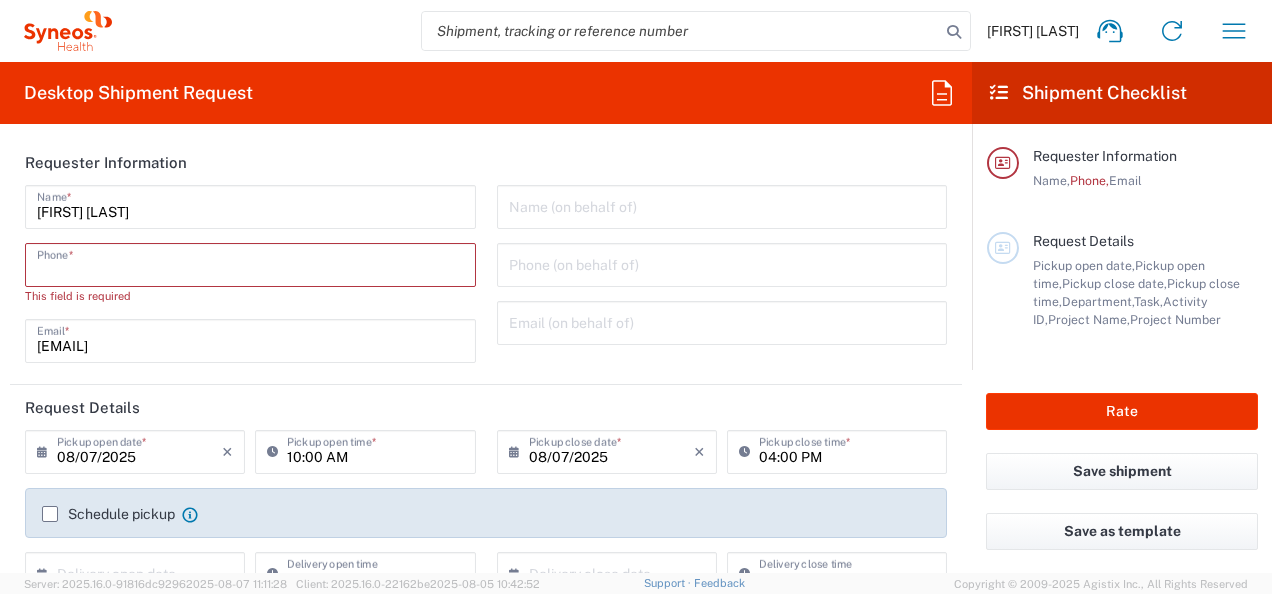 click at bounding box center [250, 263] 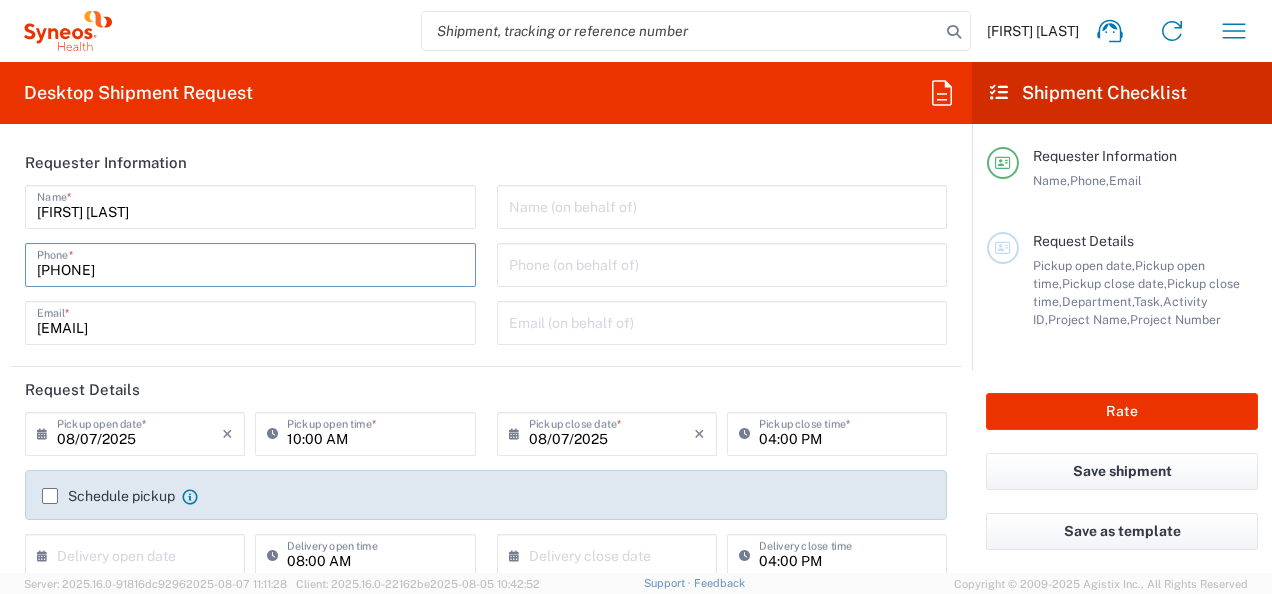 click at bounding box center (722, 205) 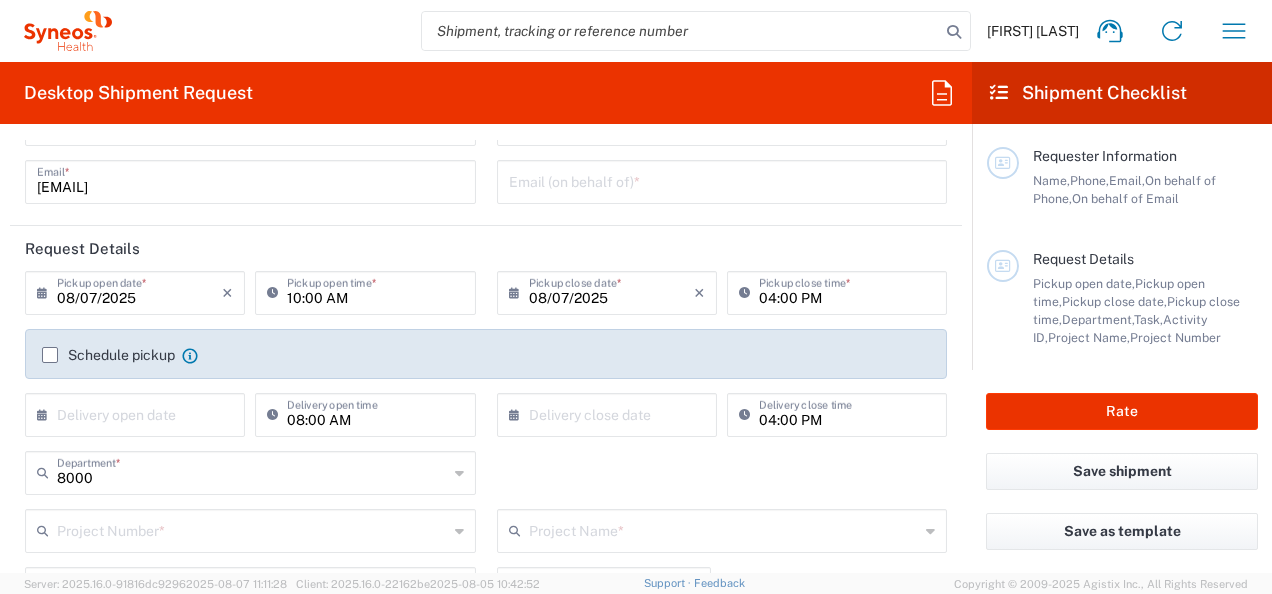 scroll, scrollTop: 175, scrollLeft: 0, axis: vertical 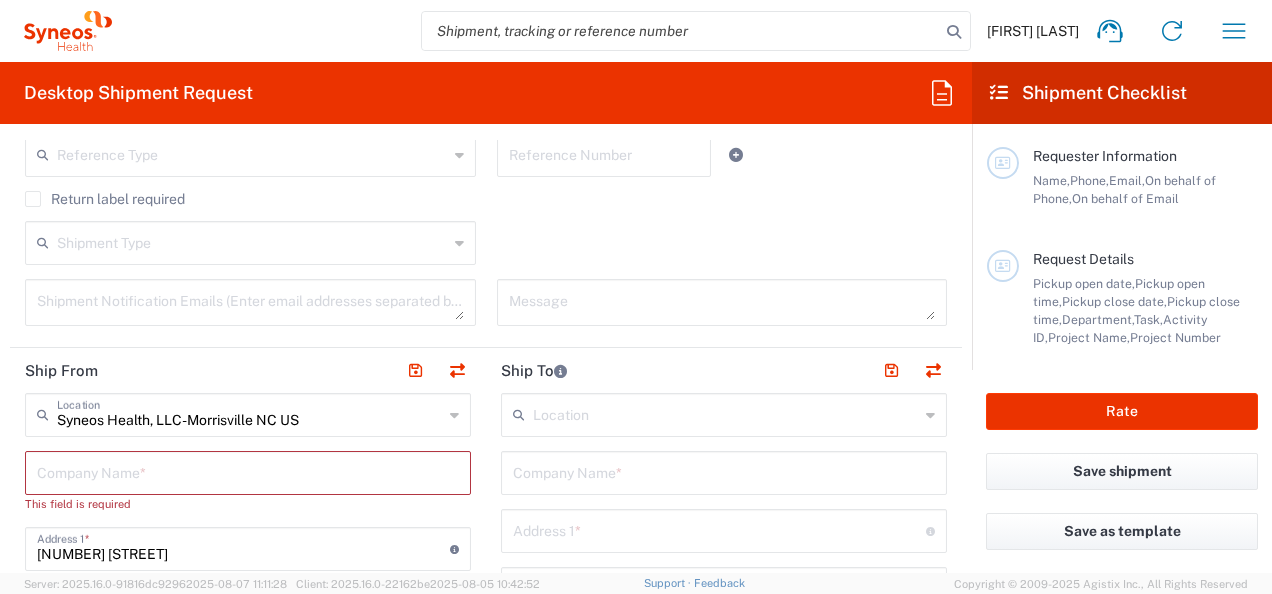 type on "[FIRST] [LAST]" 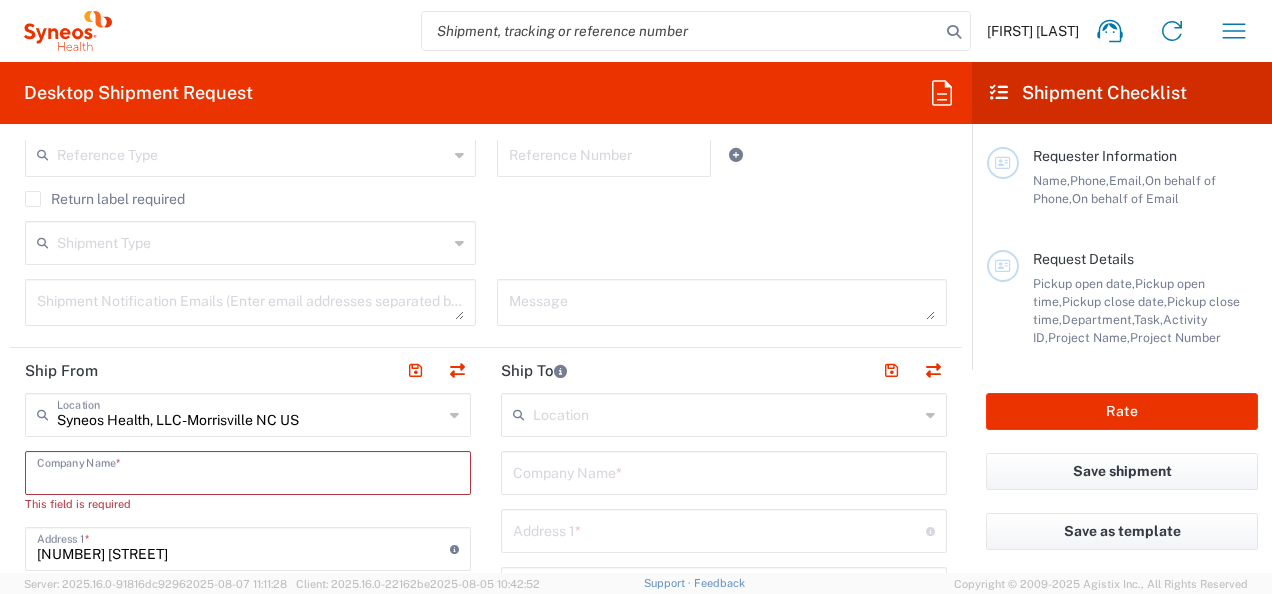 click at bounding box center (248, 471) 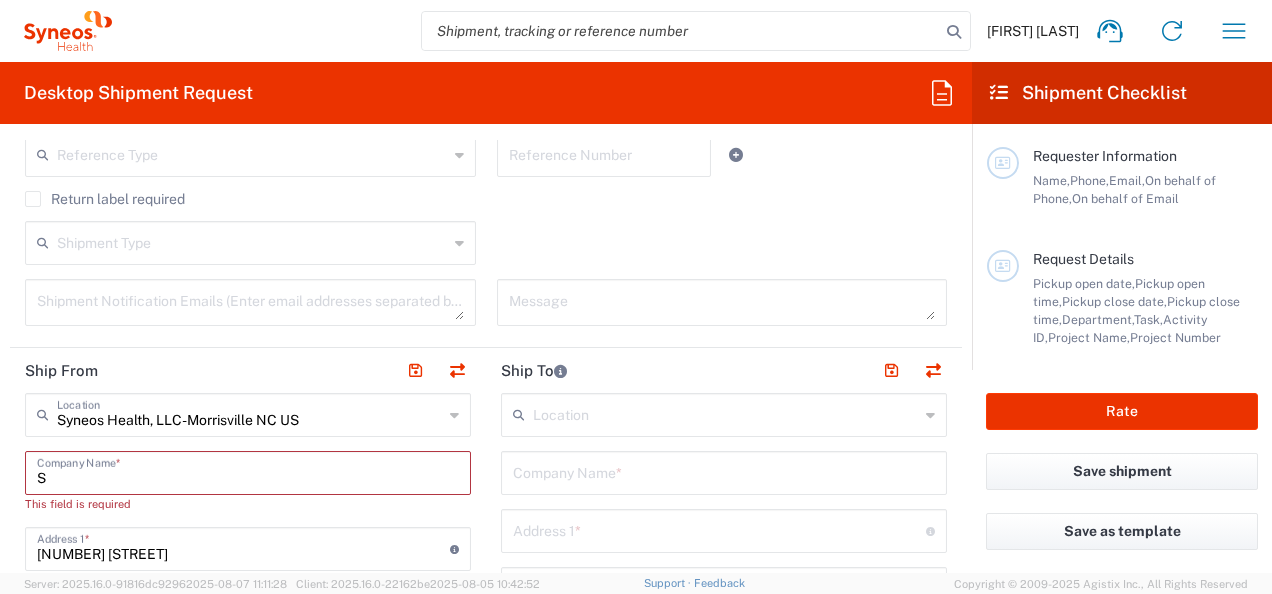 type on "Sy" 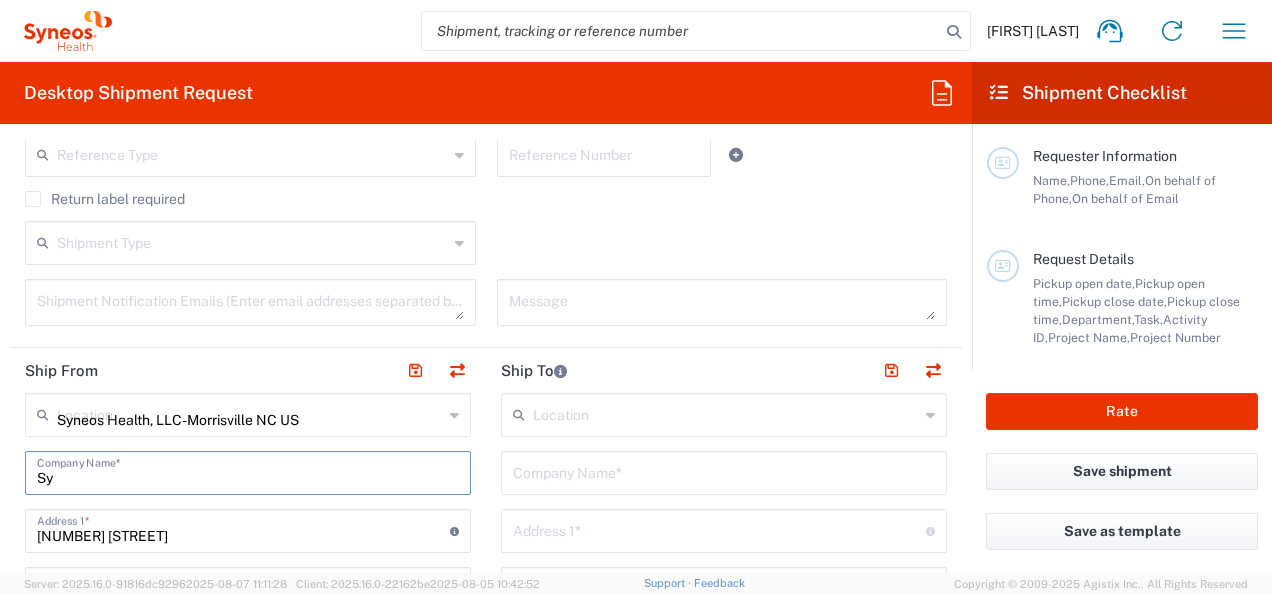 type 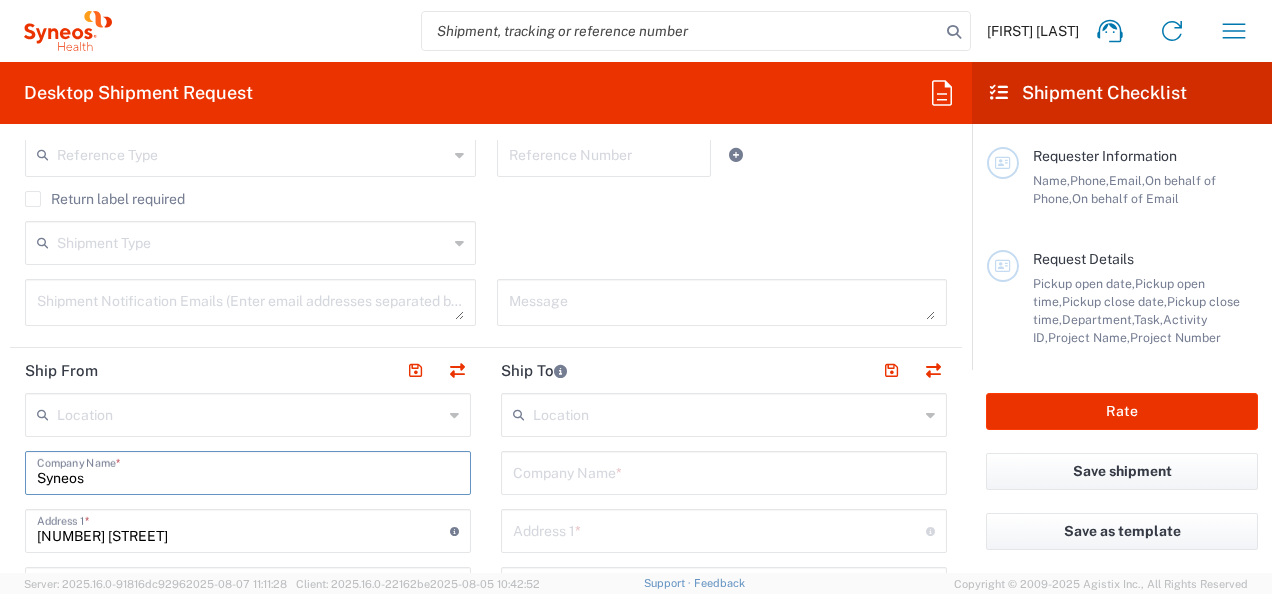 type on "Syneos" 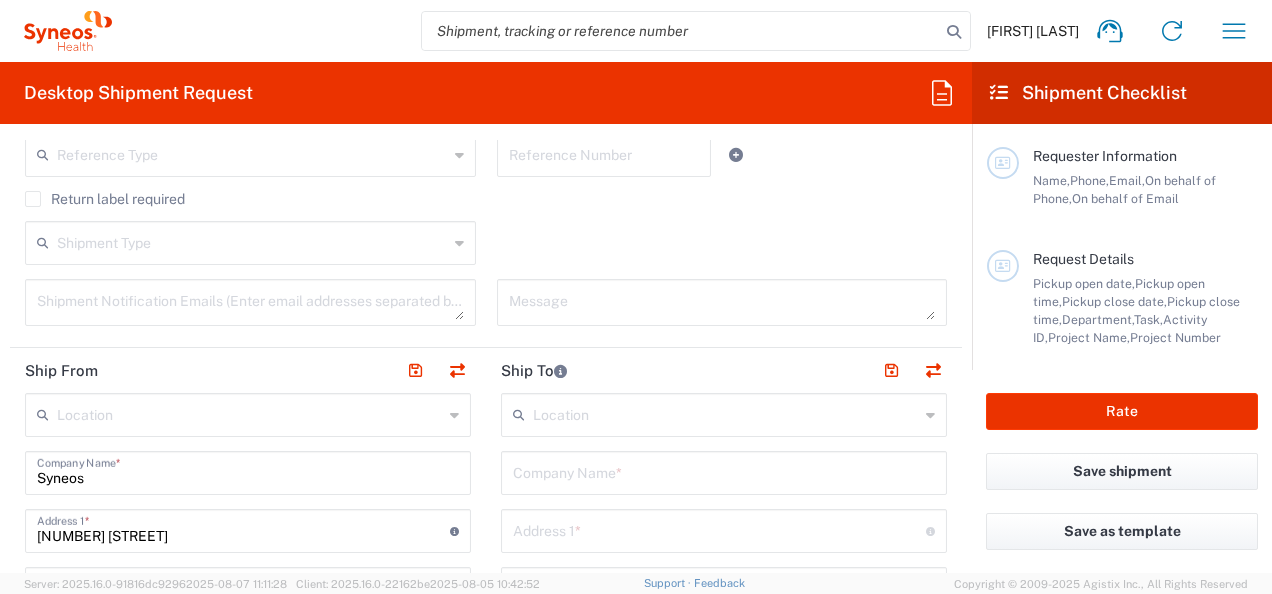 drag, startPoint x: 457, startPoint y: 411, endPoint x: 441, endPoint y: 410, distance: 16.03122 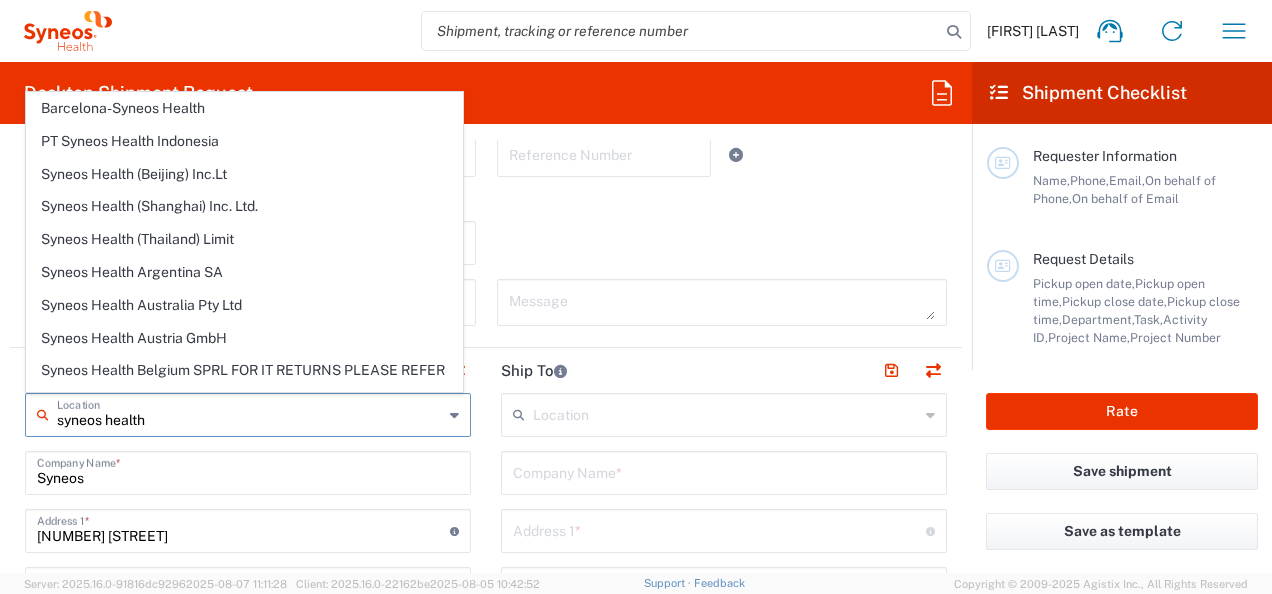 type on "syneos health" 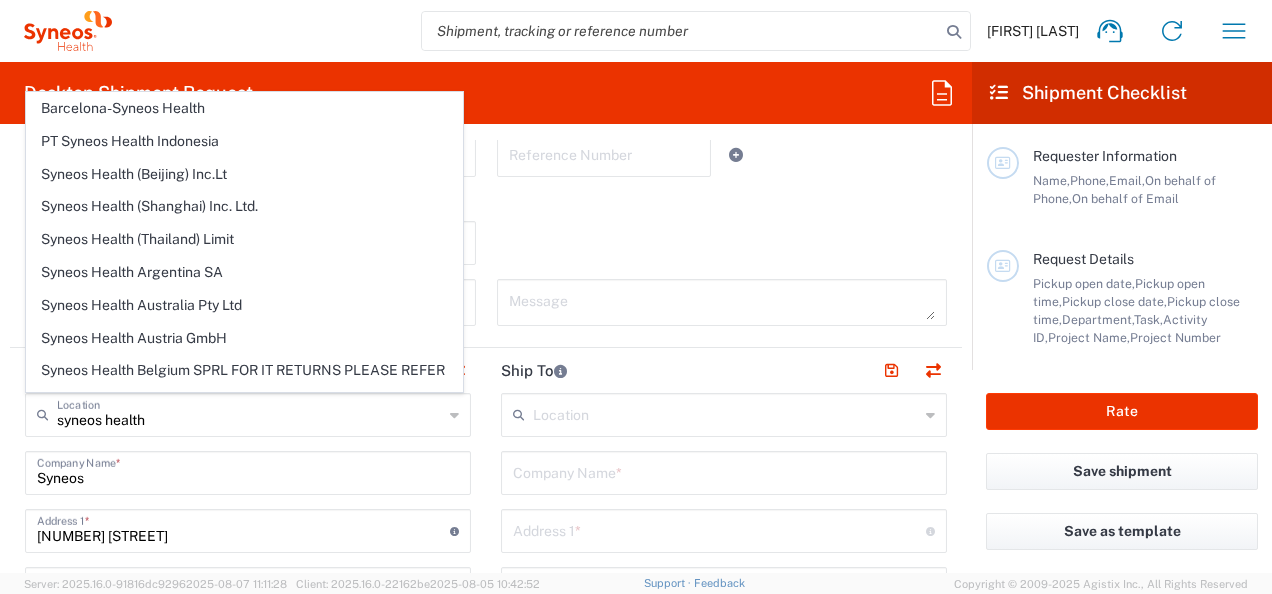 drag, startPoint x: 613, startPoint y: 208, endPoint x: 239, endPoint y: 355, distance: 401.85196 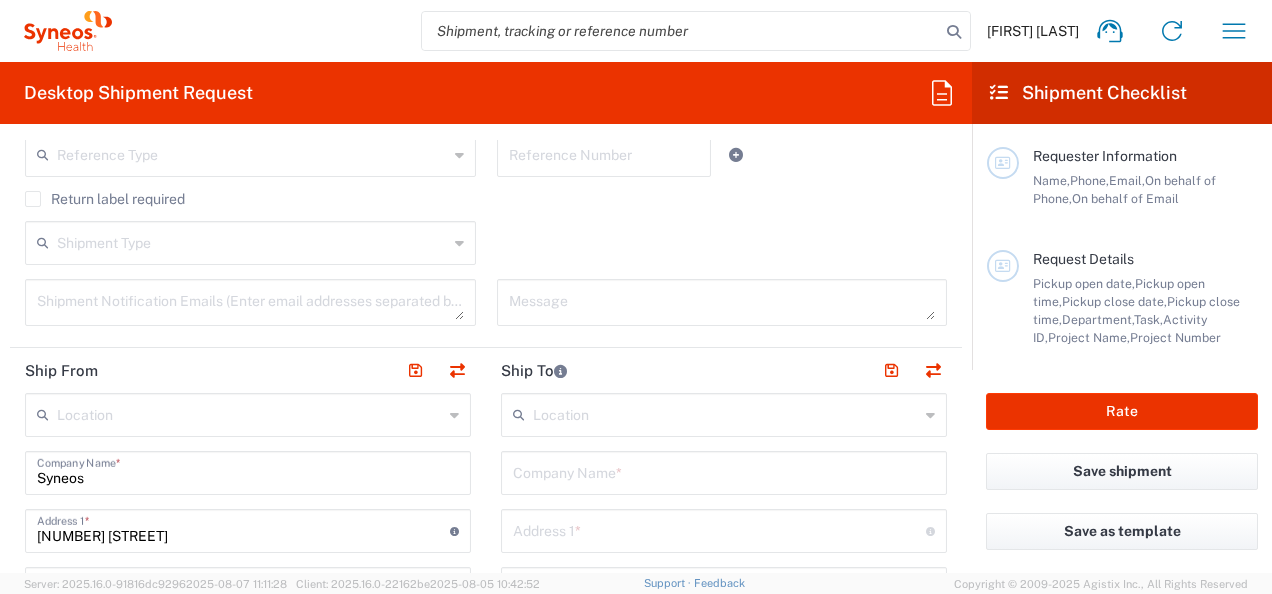 click 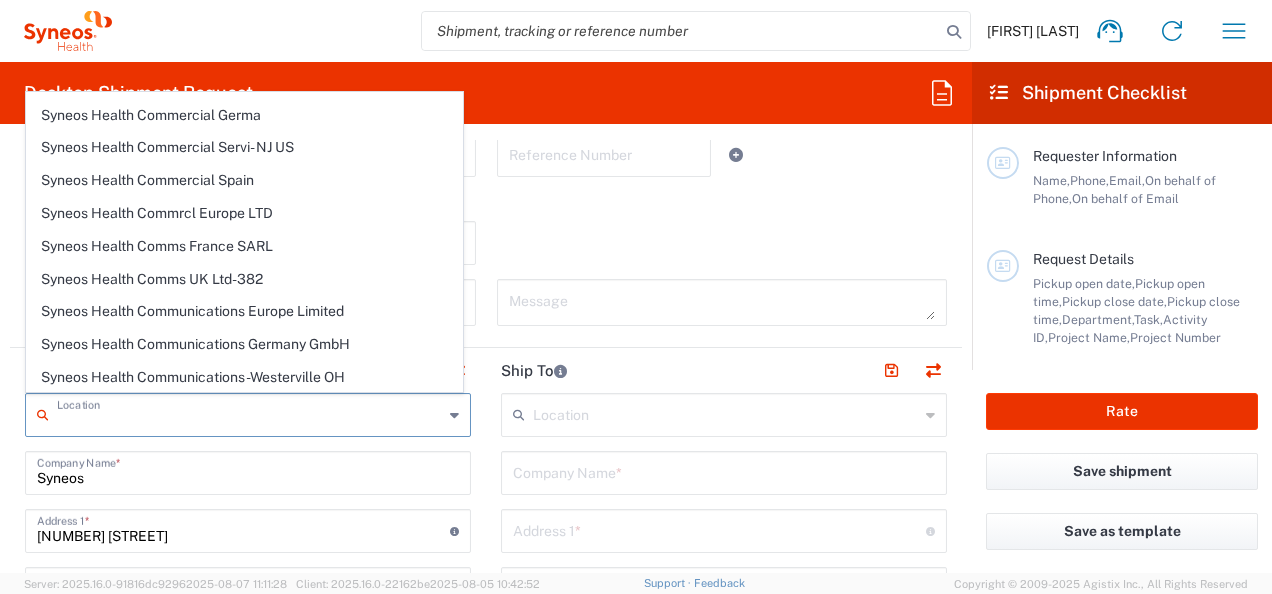 scroll, scrollTop: 1600, scrollLeft: 0, axis: vertical 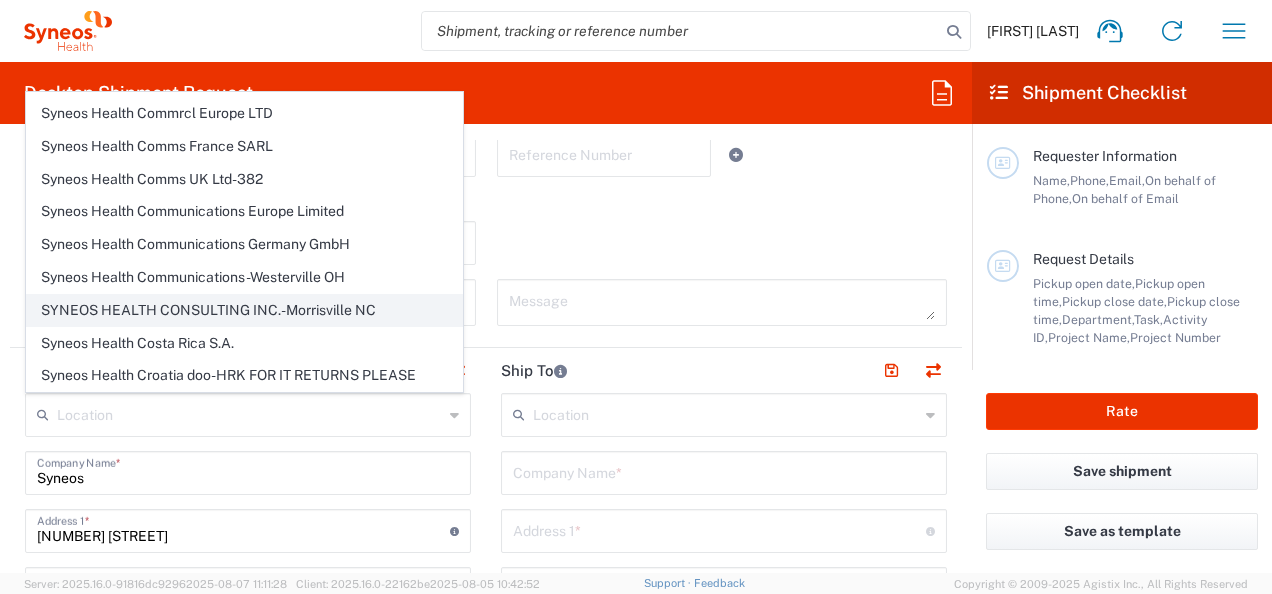 click on "SYNEOS HEALTH CONSULTING INC.-Morrisville NC" 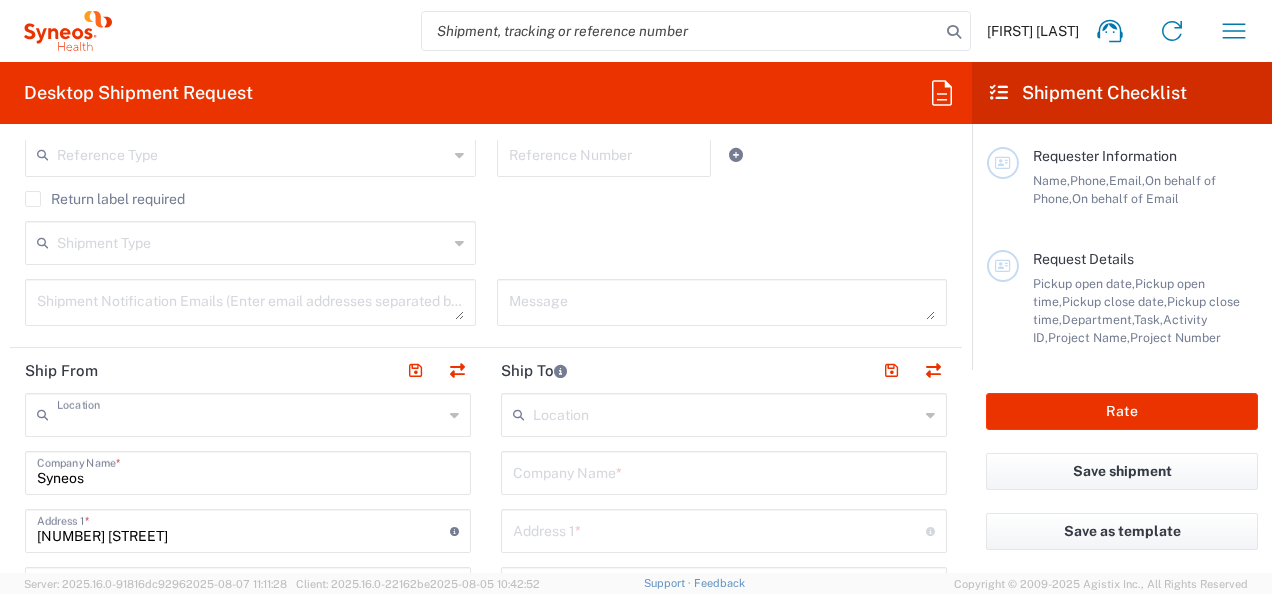type on "SYNEOS HEALTH CONSULTING INC.-Morrisville NC" 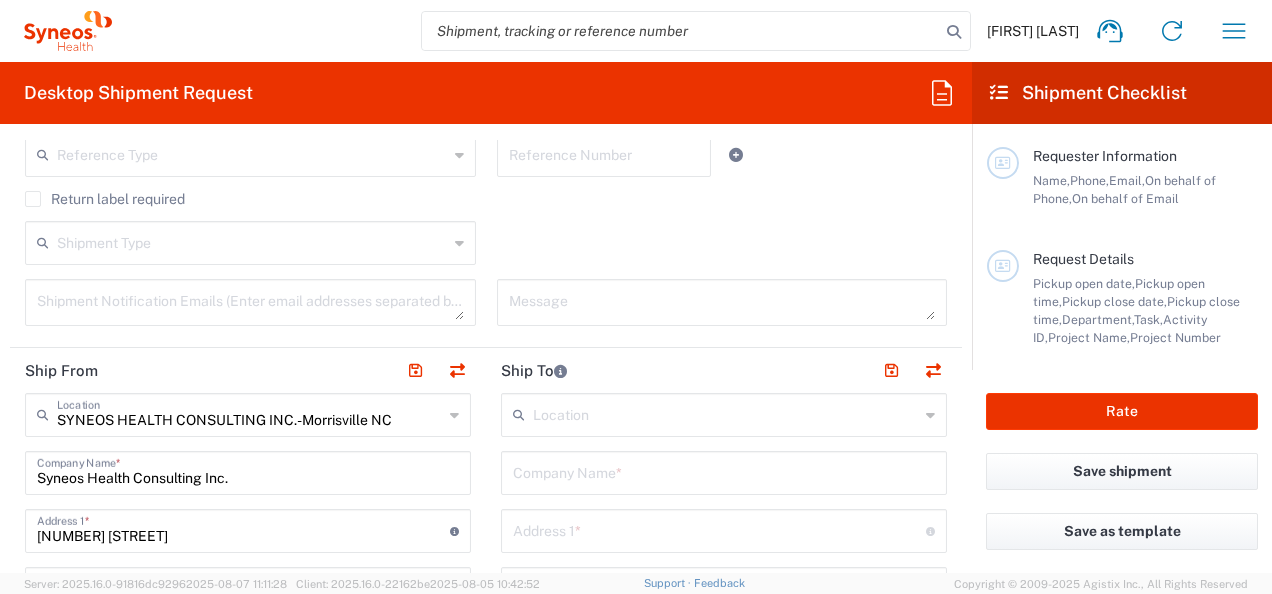 click 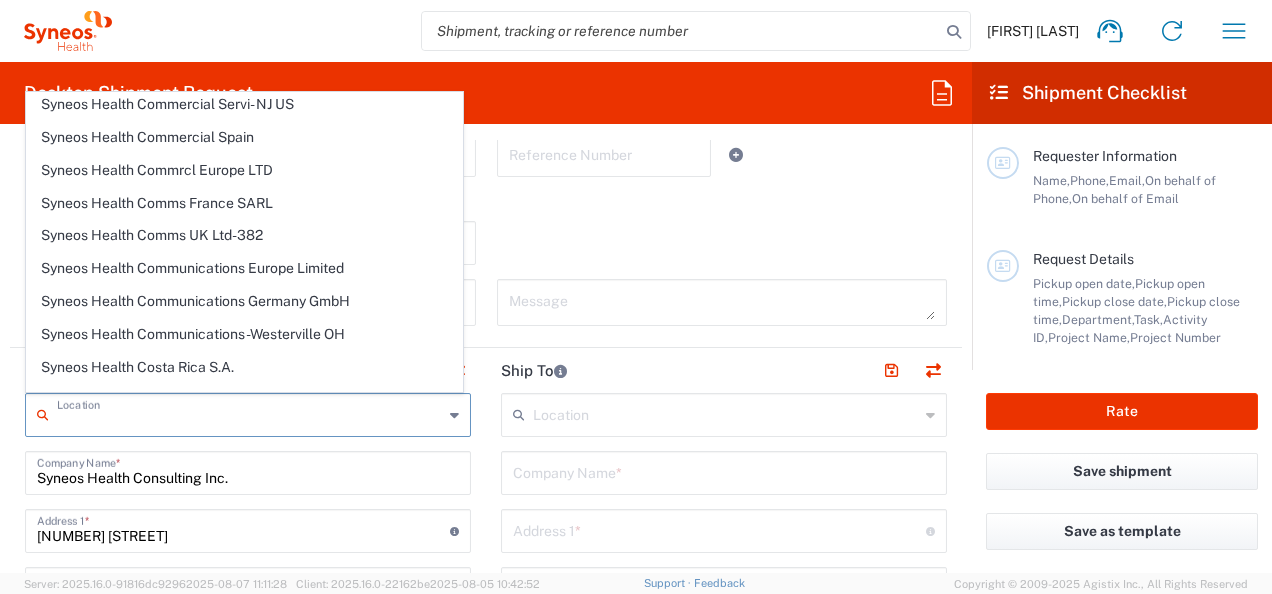 scroll, scrollTop: 1600, scrollLeft: 0, axis: vertical 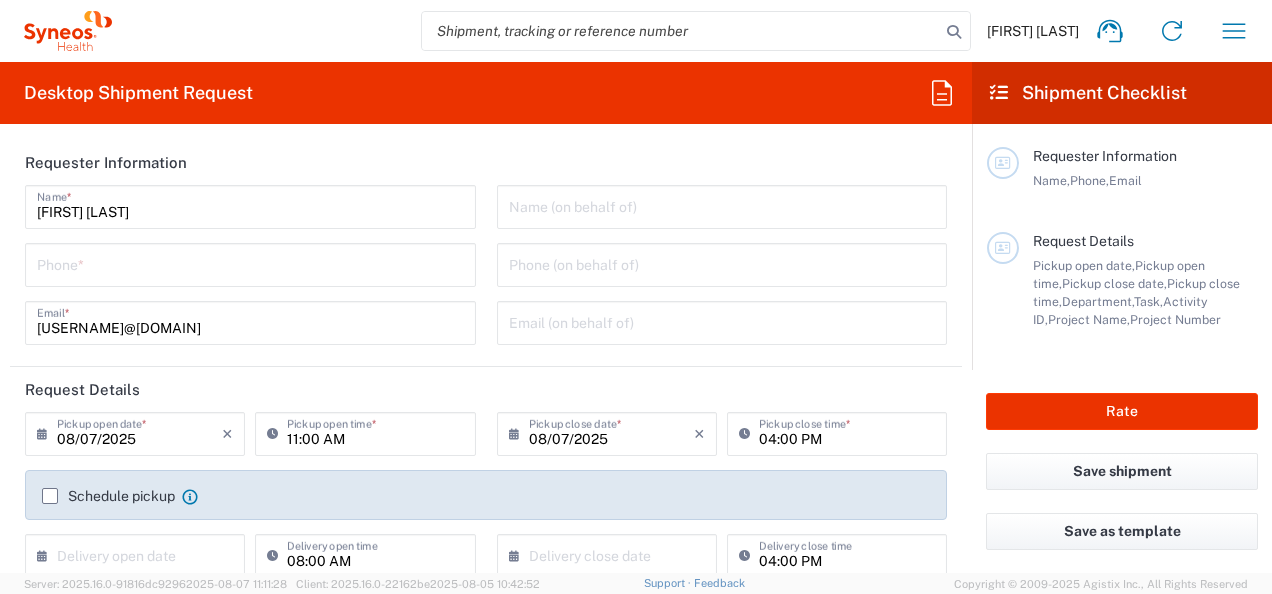 type on "North Carolina" 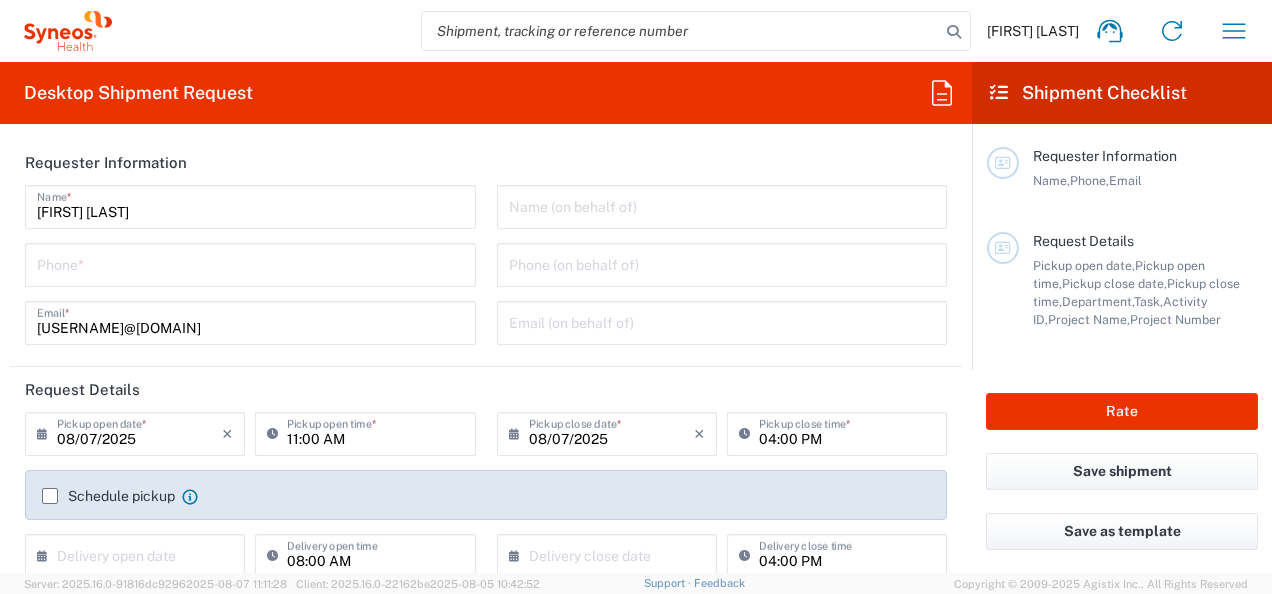 type on "Syneos Health, LLC-Morrisville NC US" 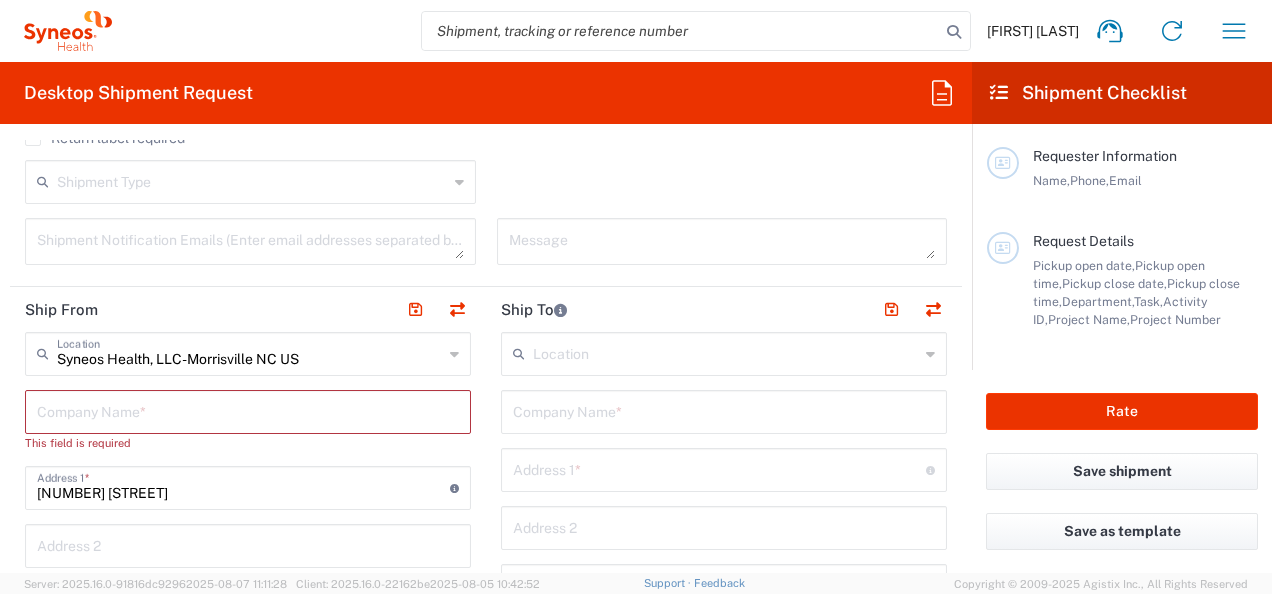 scroll, scrollTop: 700, scrollLeft: 0, axis: vertical 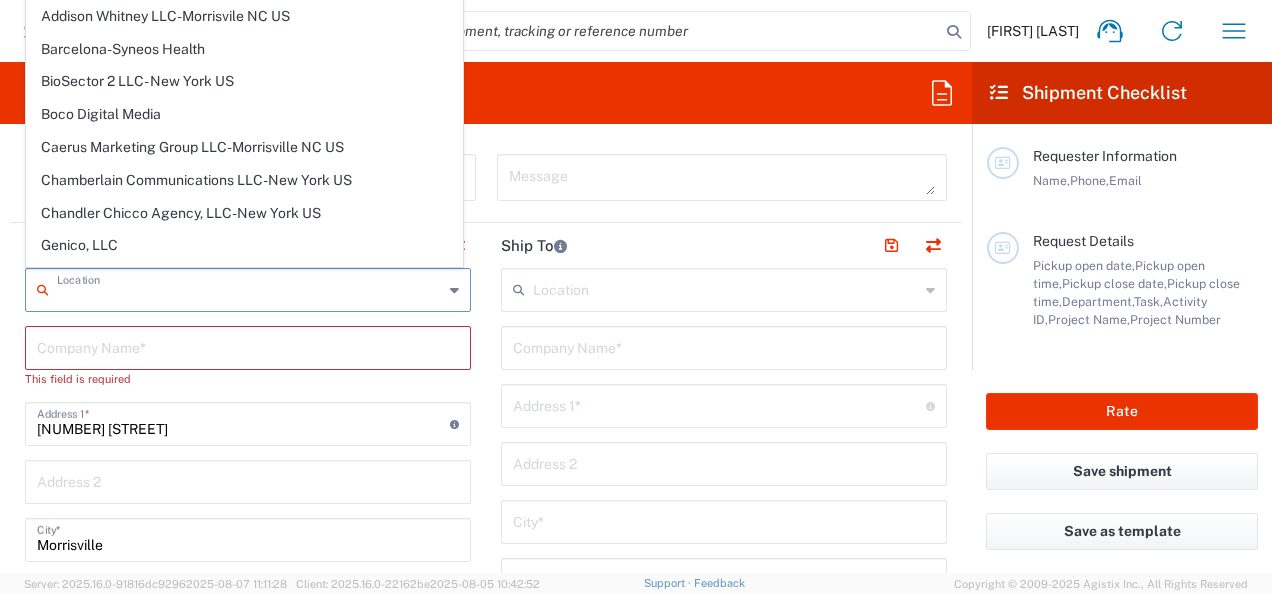 click at bounding box center (250, 288) 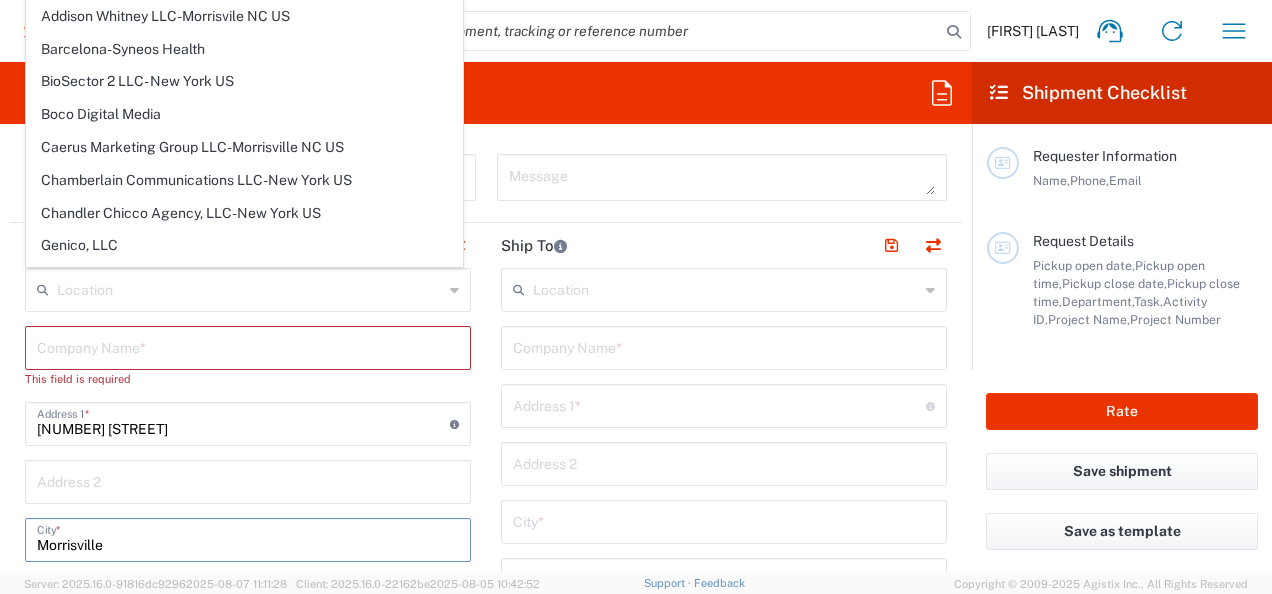 click on "Morrisville" at bounding box center (248, 538) 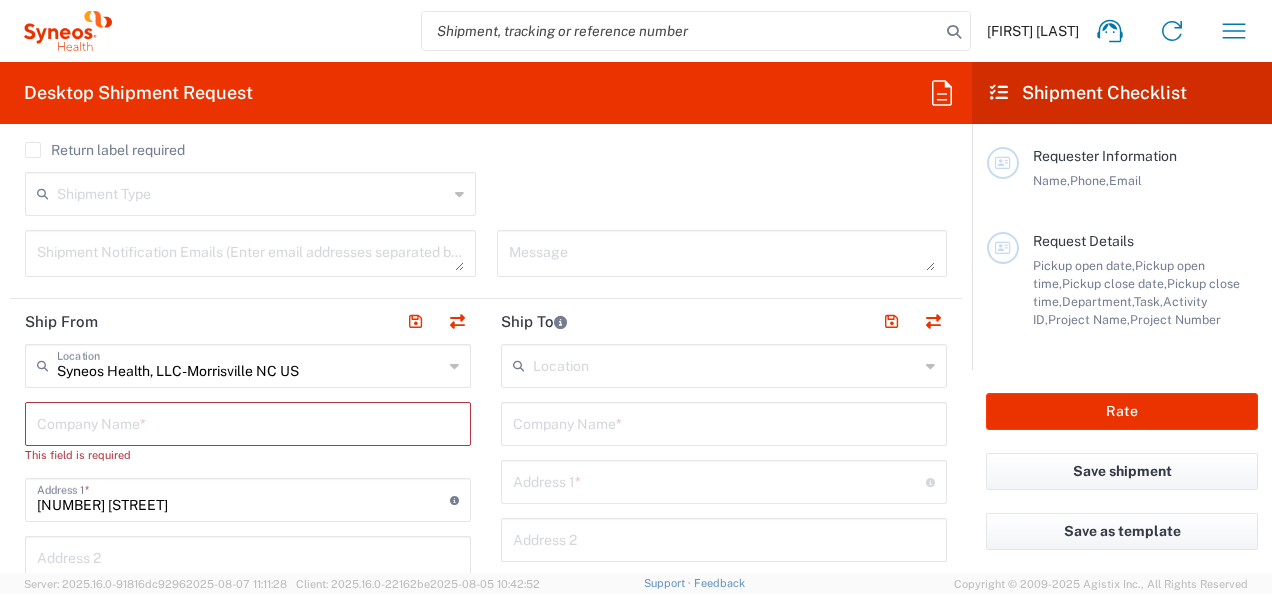 scroll, scrollTop: 600, scrollLeft: 0, axis: vertical 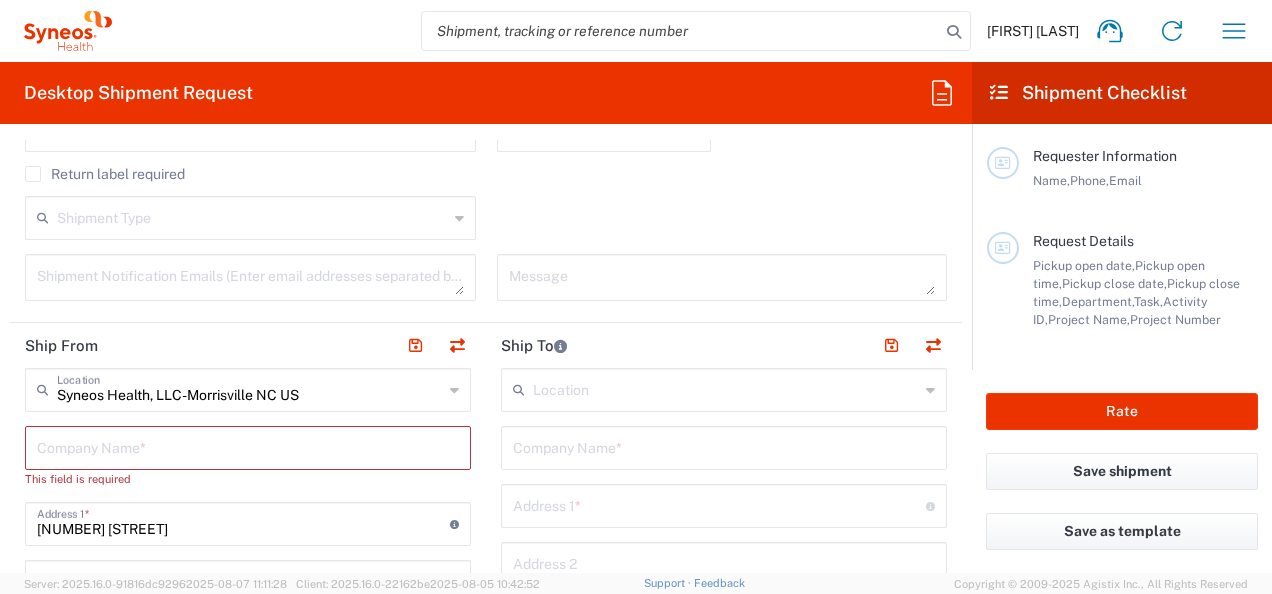 click at bounding box center (248, 446) 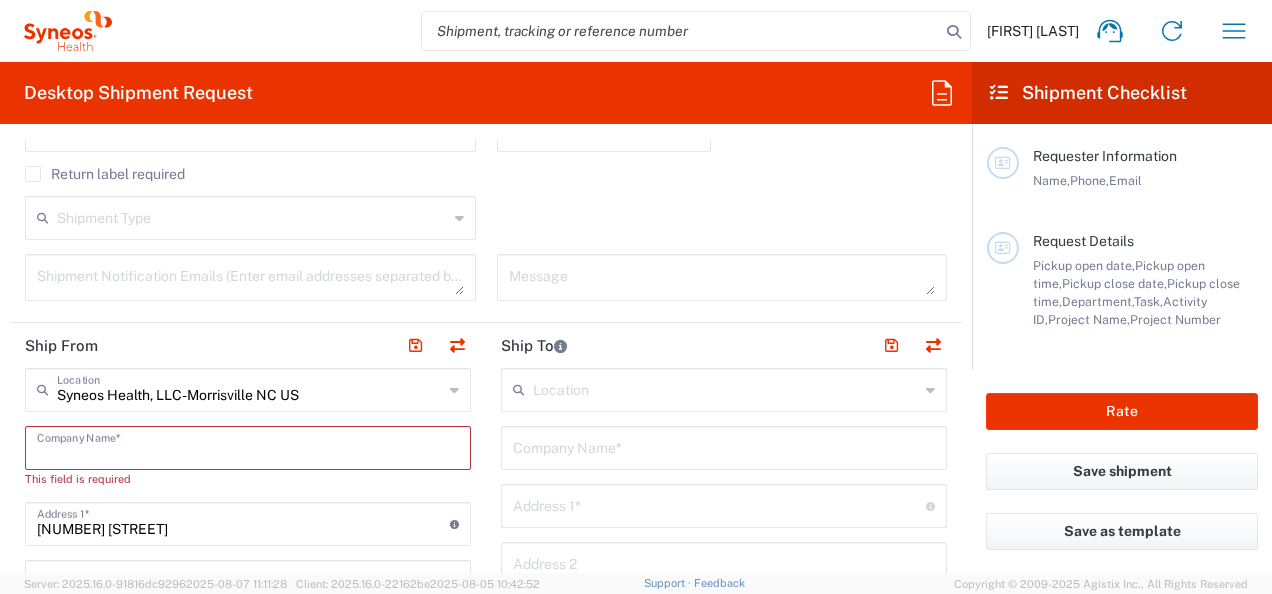 click at bounding box center [248, 446] 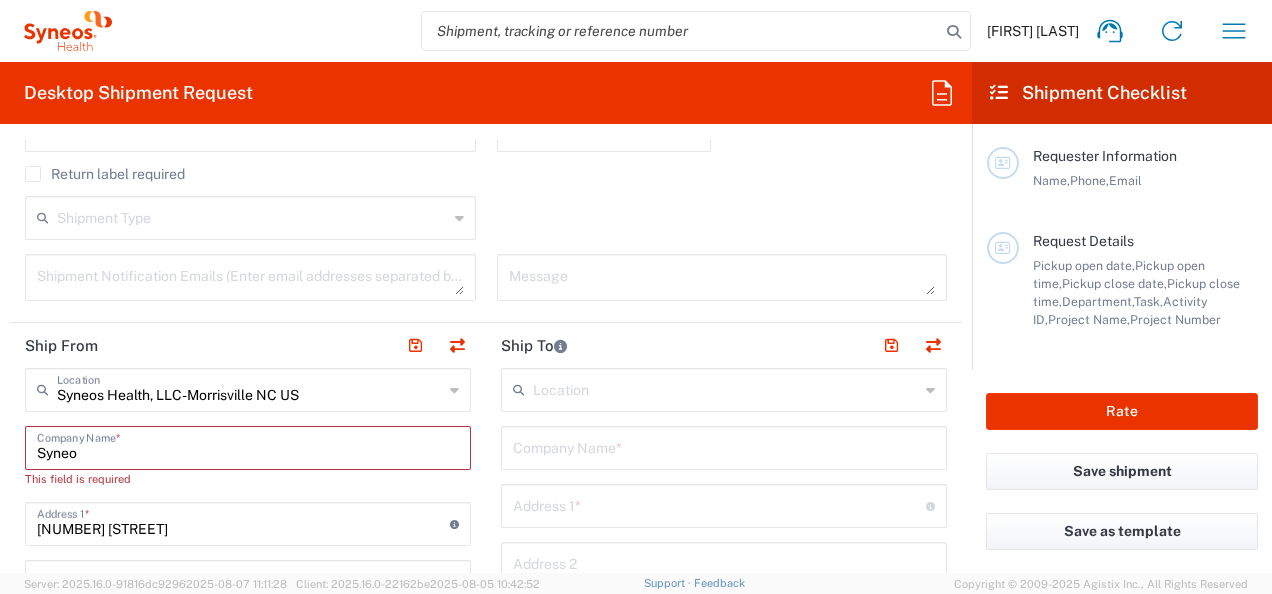 type on "Syneos" 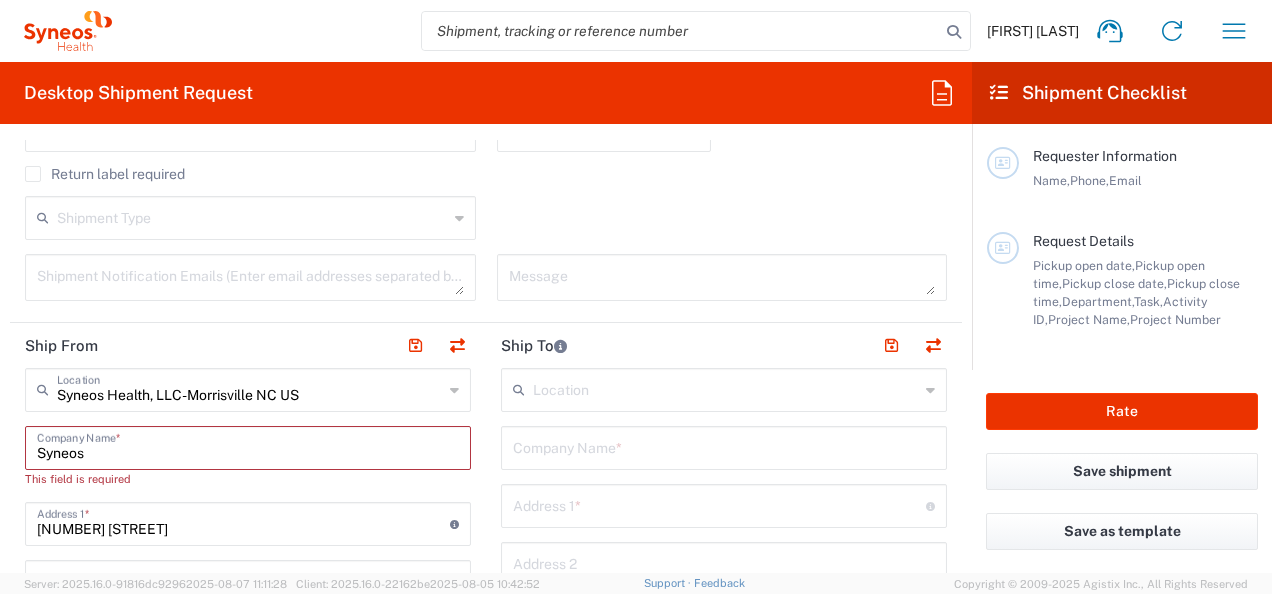 click on "Syneos" at bounding box center [248, 446] 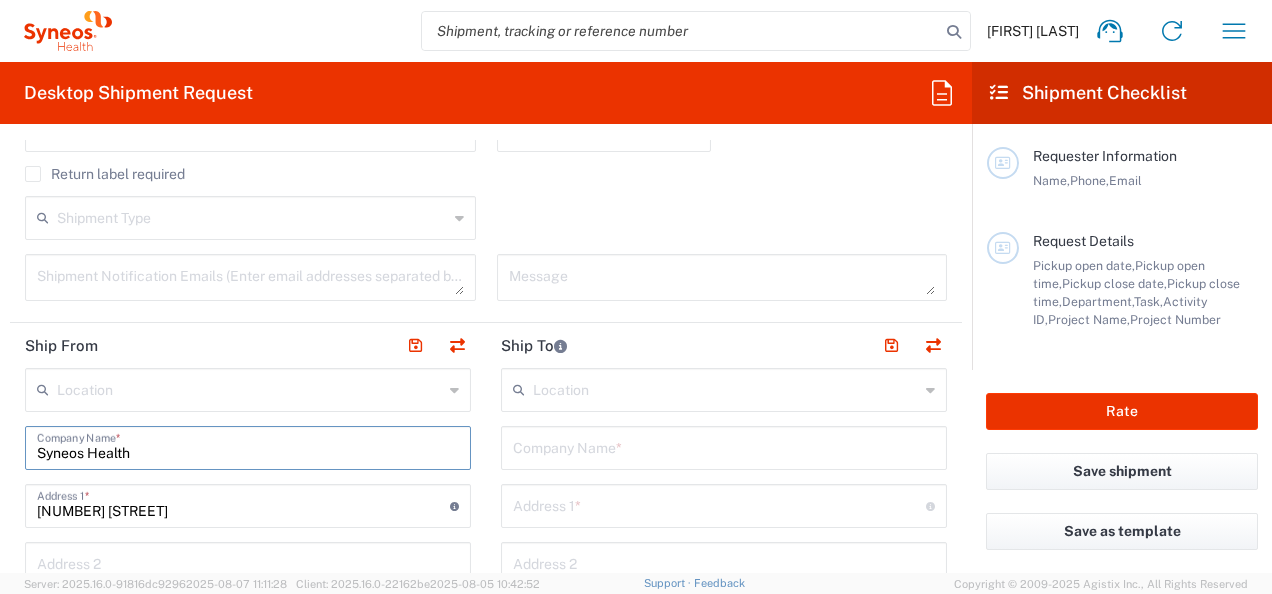 type on "Syneos Health" 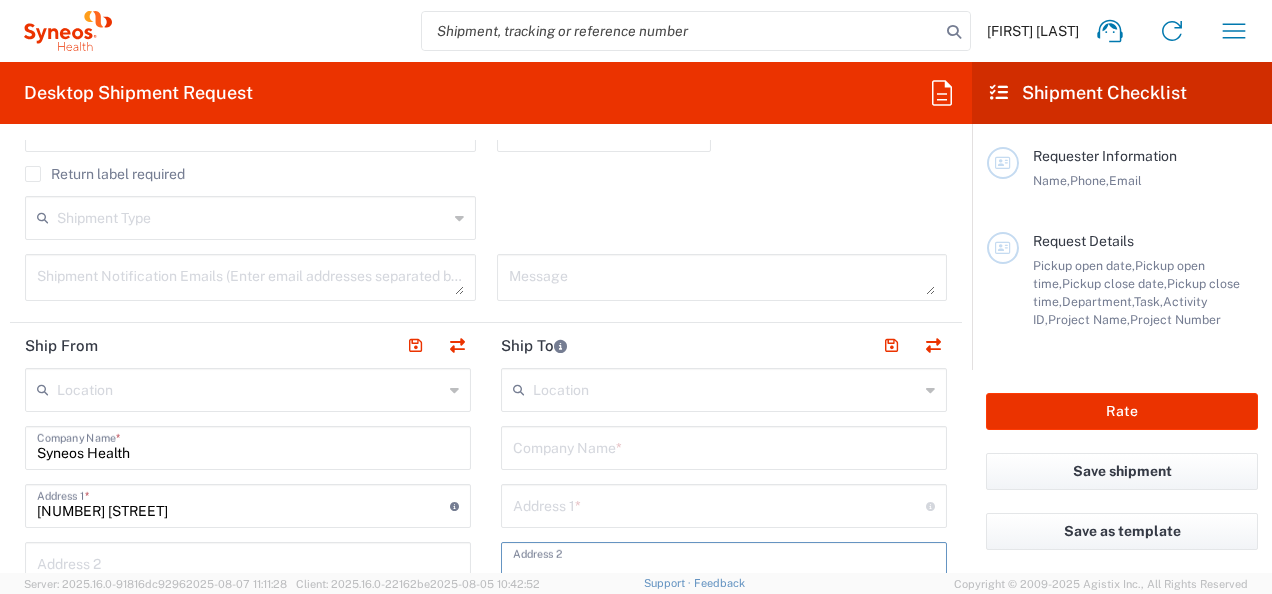 click at bounding box center (724, 562) 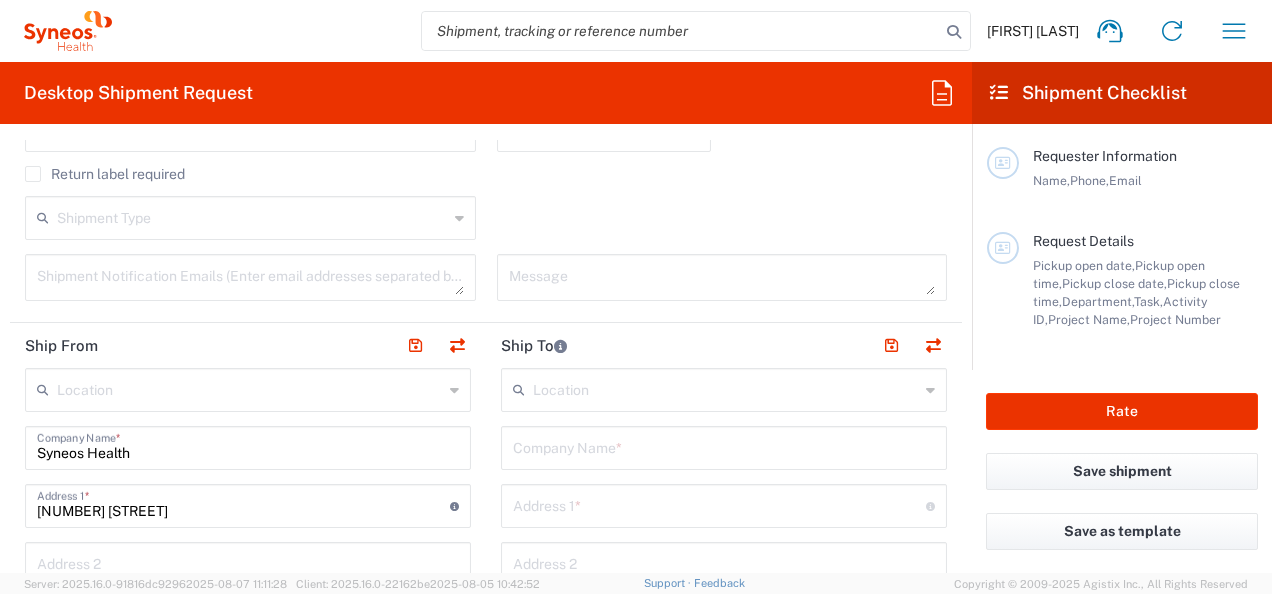 click on "1030 Sync Street  Address 1  * For cross streets use street names with '&' or 'and' in between. For example 'Walnut St & S 13th St'" 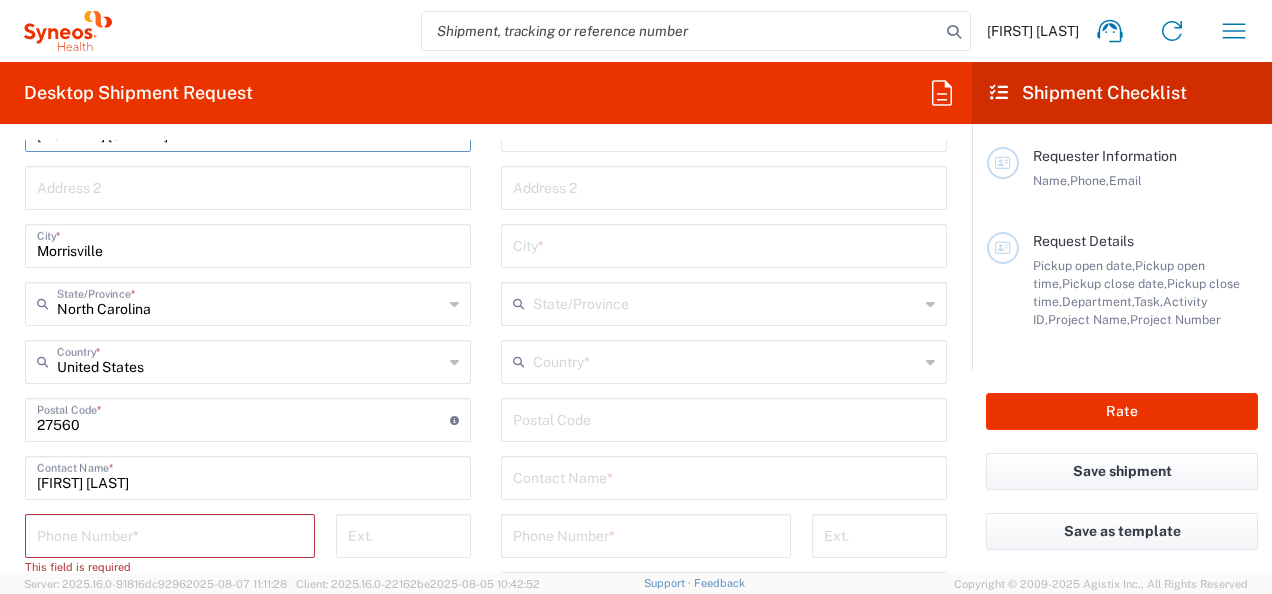scroll, scrollTop: 1000, scrollLeft: 0, axis: vertical 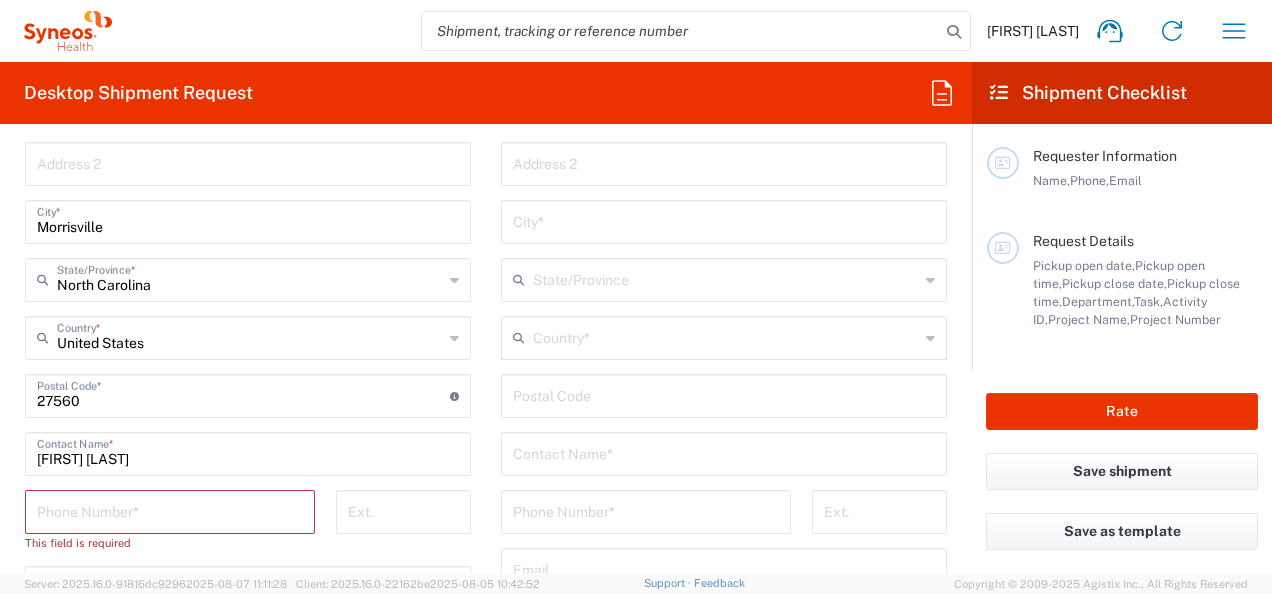 click at bounding box center (170, 510) 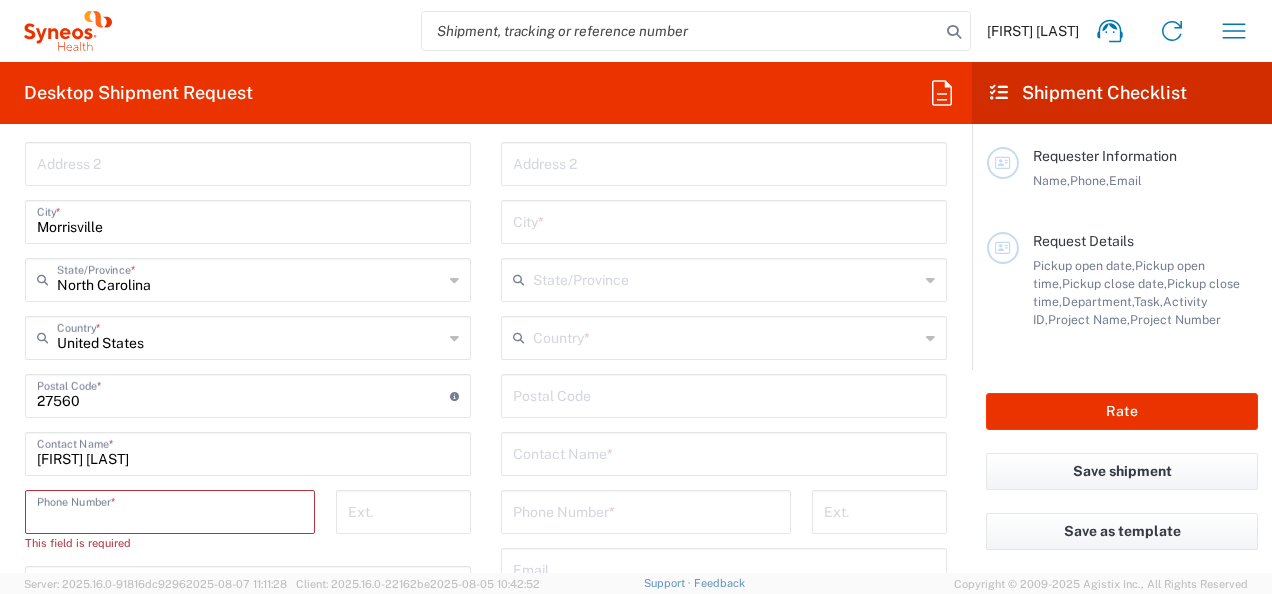 type on "[PHONE]" 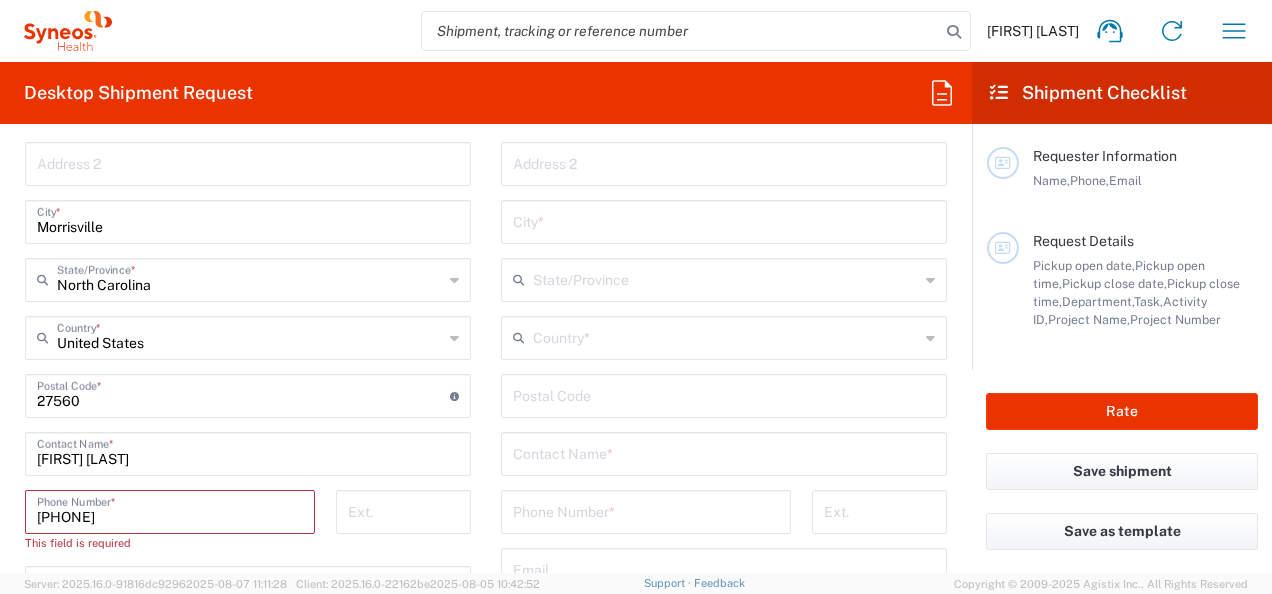 type on "nctunie@gmail.com" 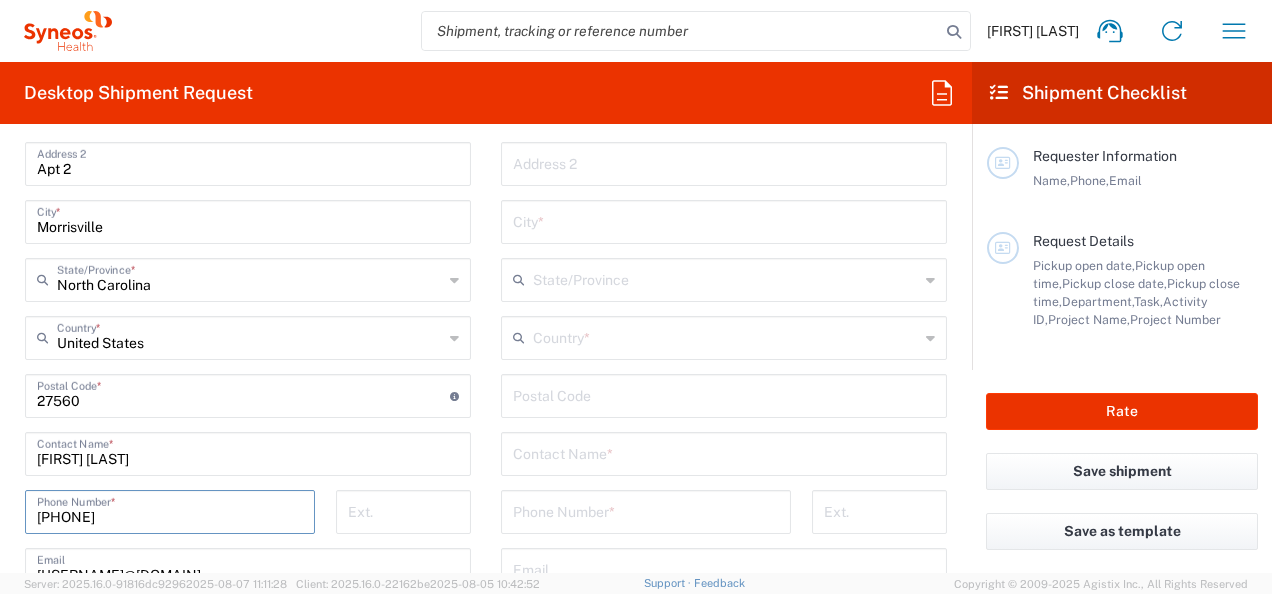 type on "2123640456" 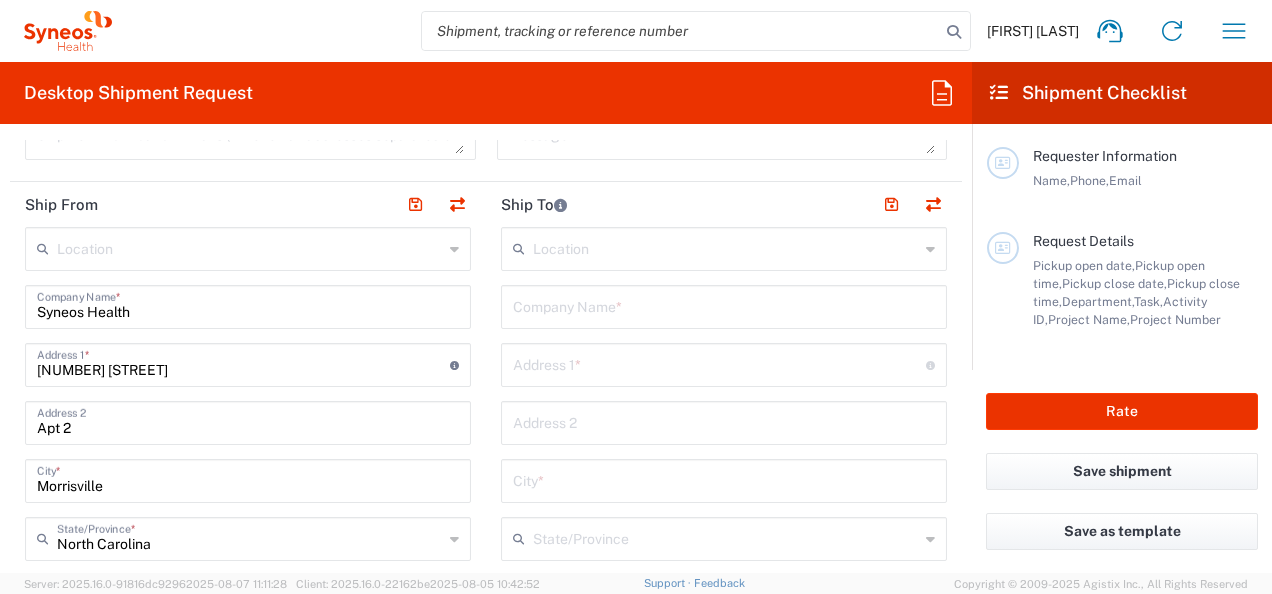 scroll, scrollTop: 700, scrollLeft: 0, axis: vertical 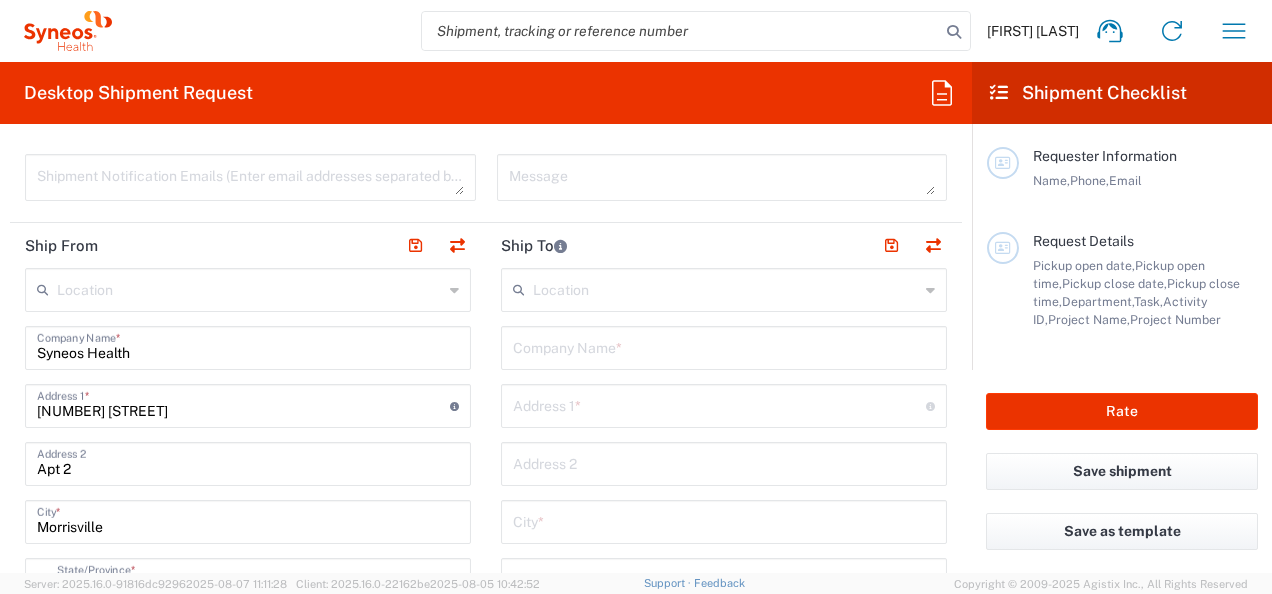 click at bounding box center (726, 288) 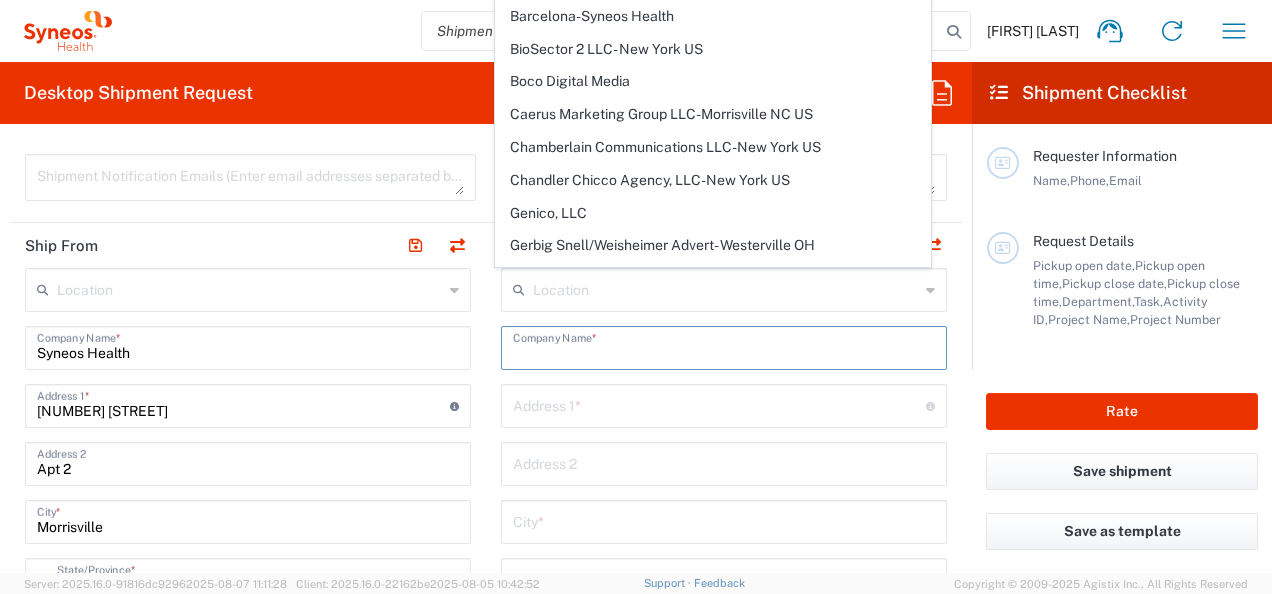 click at bounding box center (724, 346) 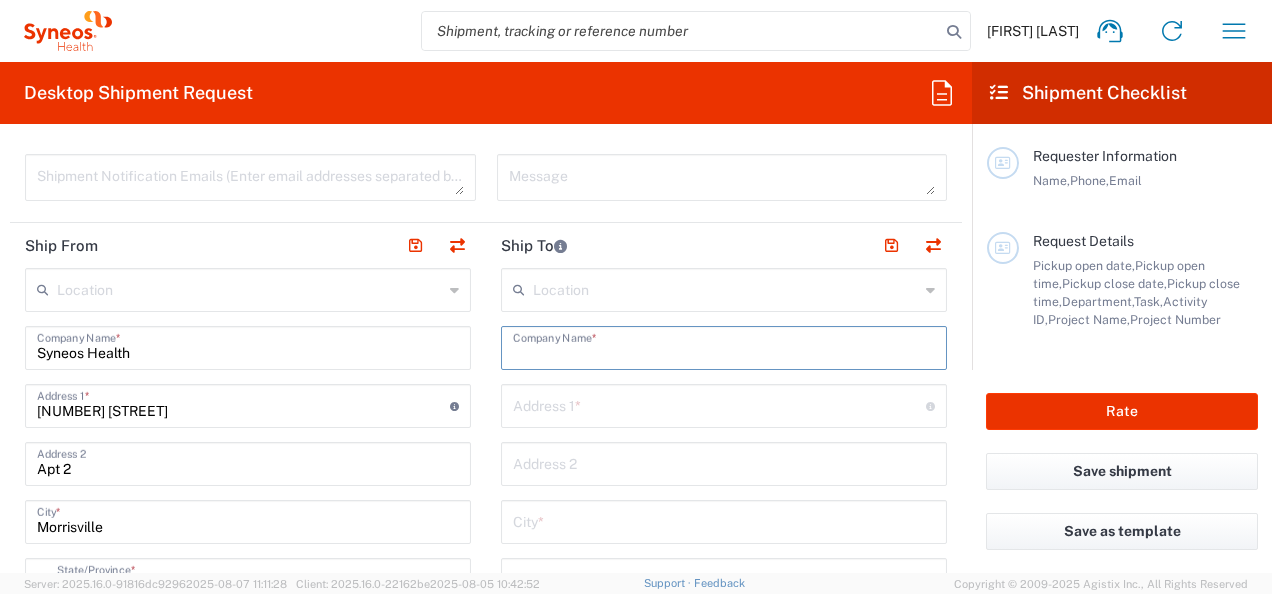 click at bounding box center [726, 288] 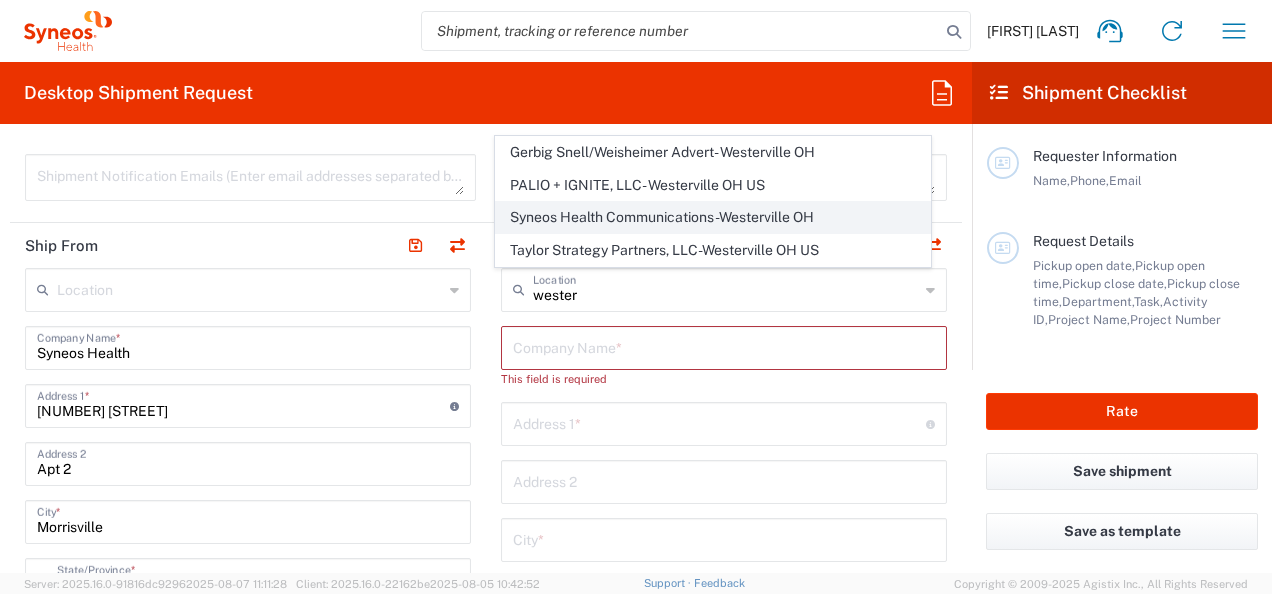 click on "Syneos Health Communications-Westerville OH" 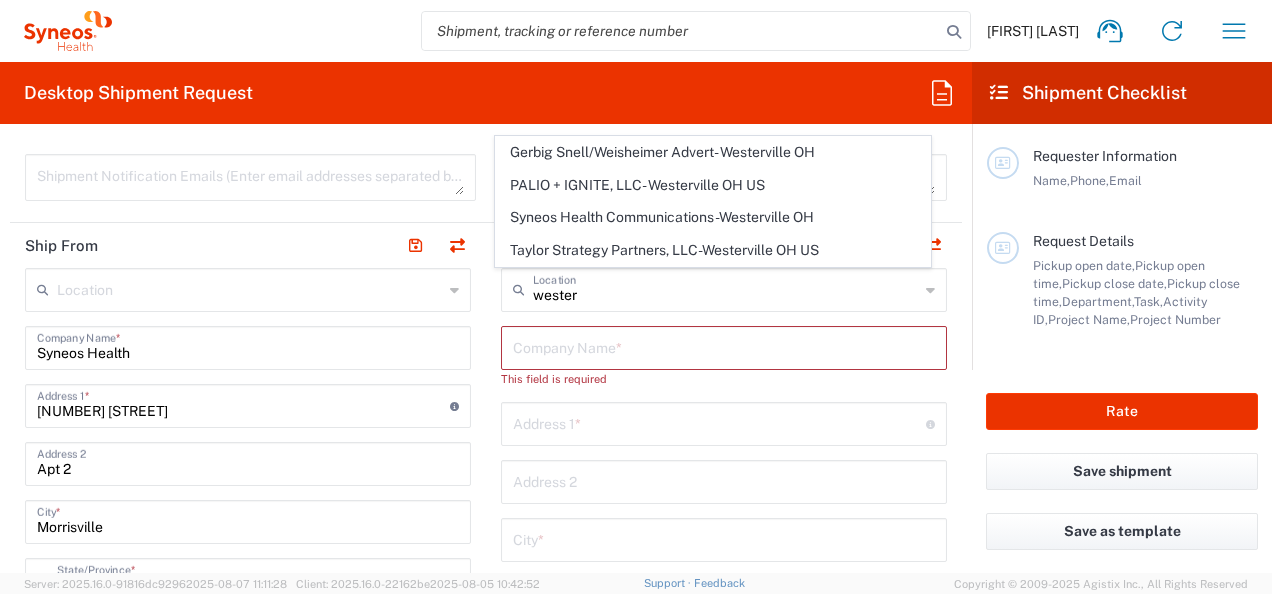 type on "Syneos Health Communications-Westerville OH" 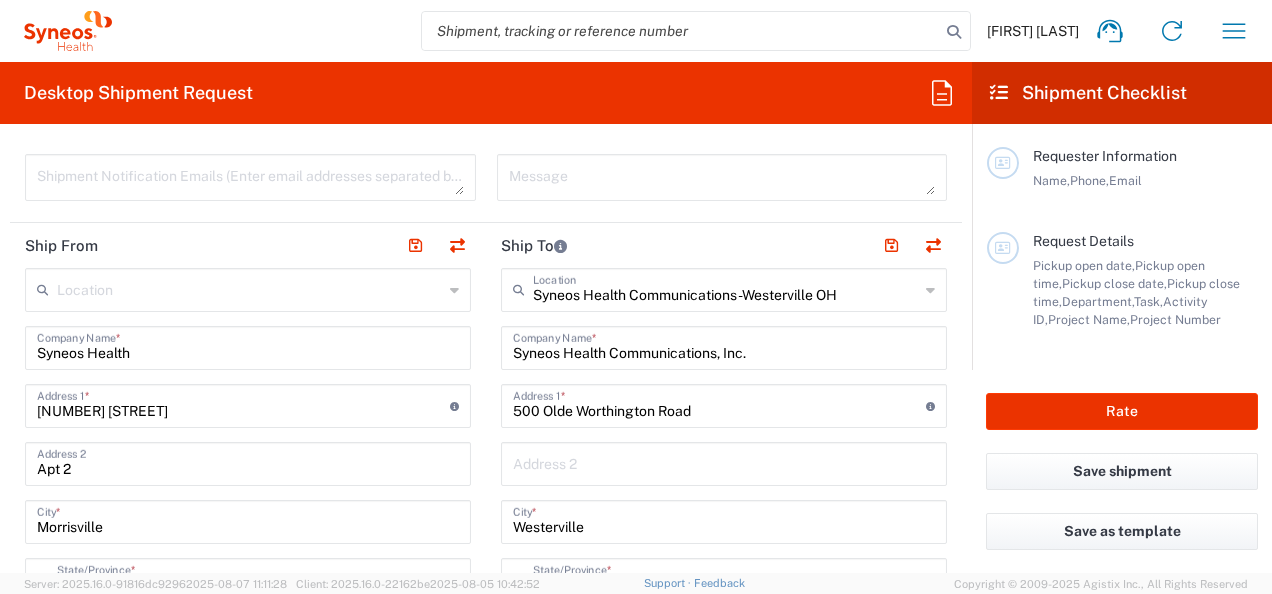 type on "Ohio" 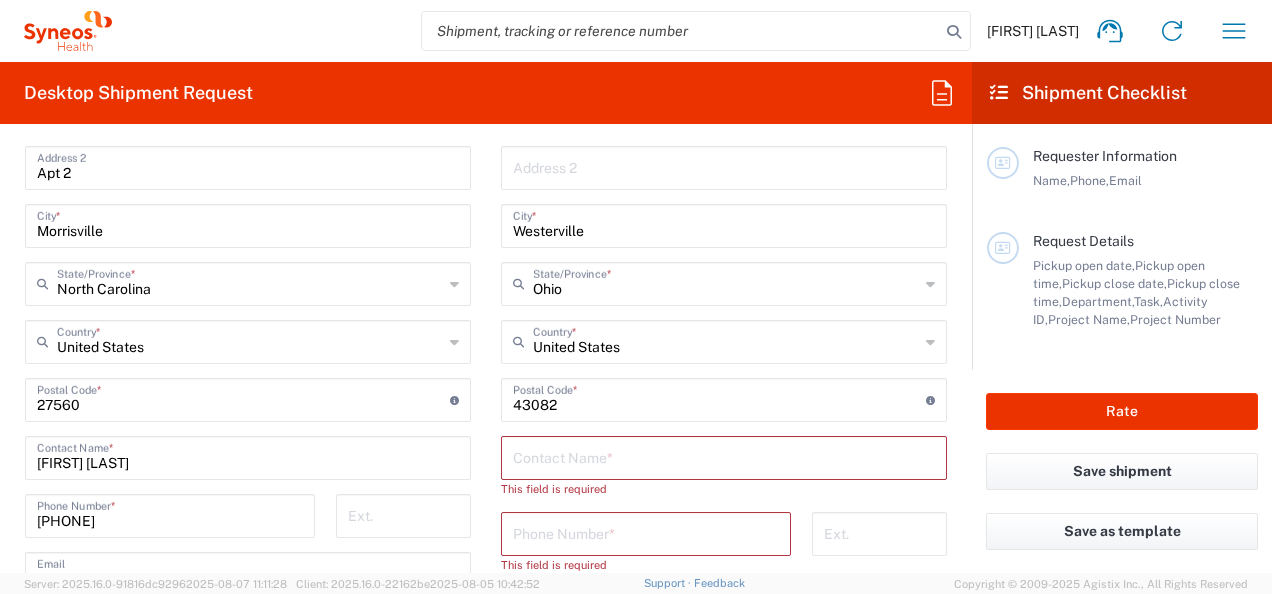 scroll, scrollTop: 1000, scrollLeft: 0, axis: vertical 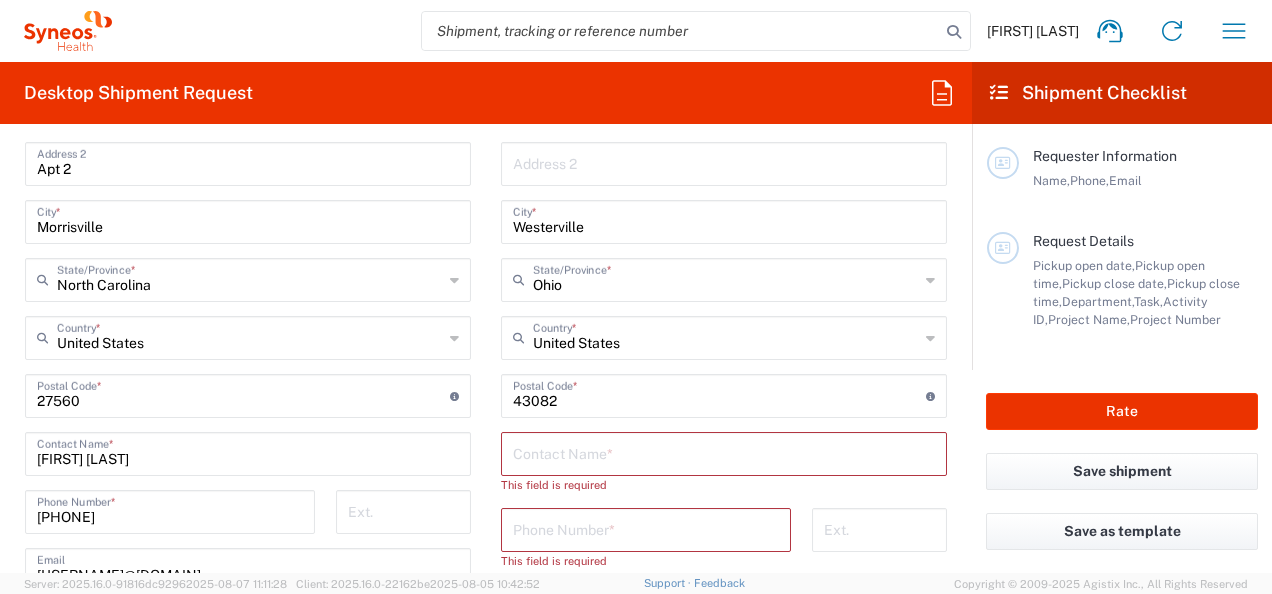 click at bounding box center [724, 452] 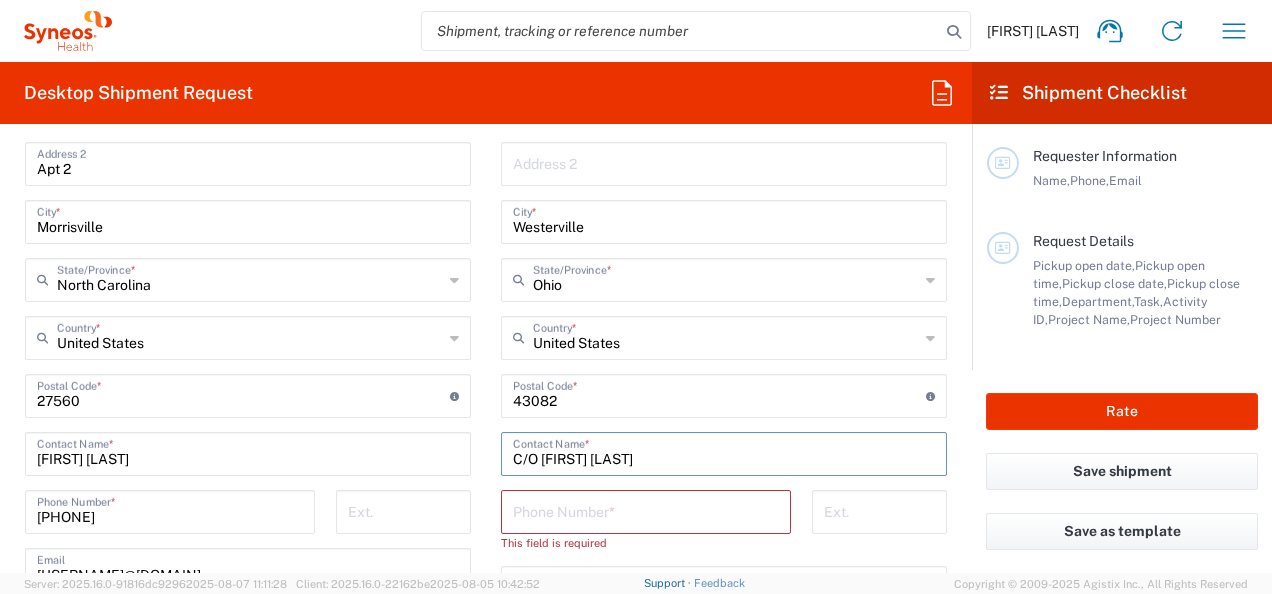 type on "C/O Amber Ream" 